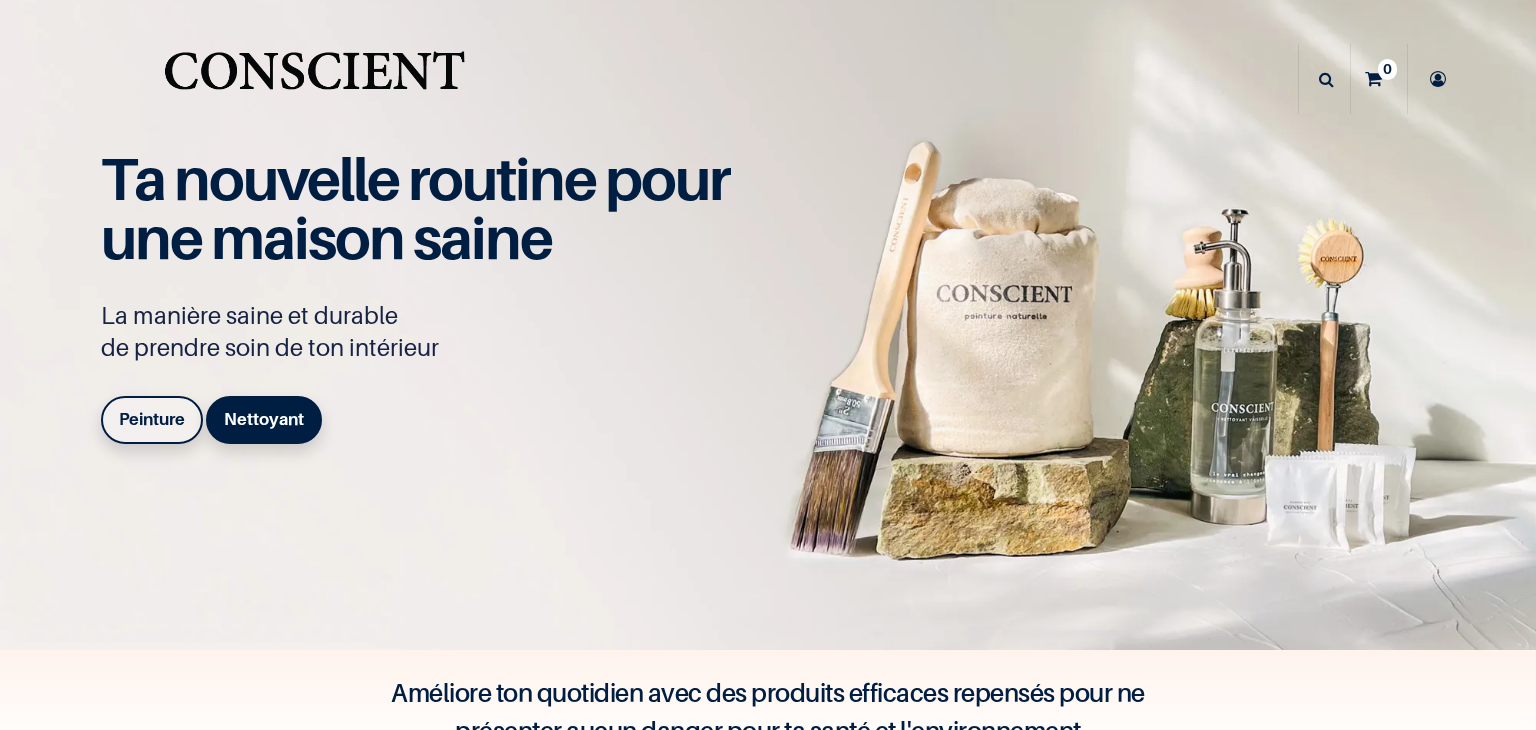 scroll, scrollTop: 0, scrollLeft: 0, axis: both 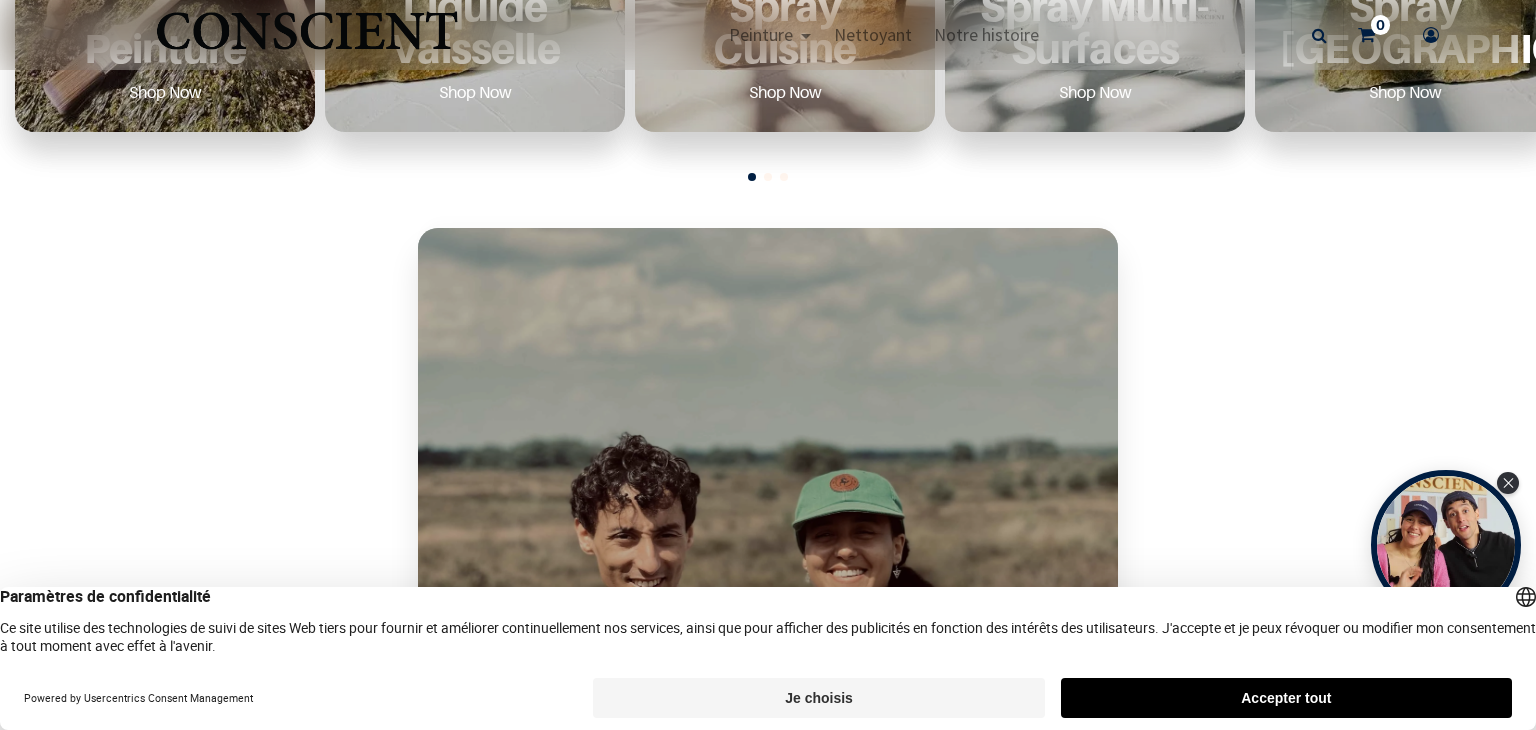 click on "Shop Now" at bounding box center [165, 92] 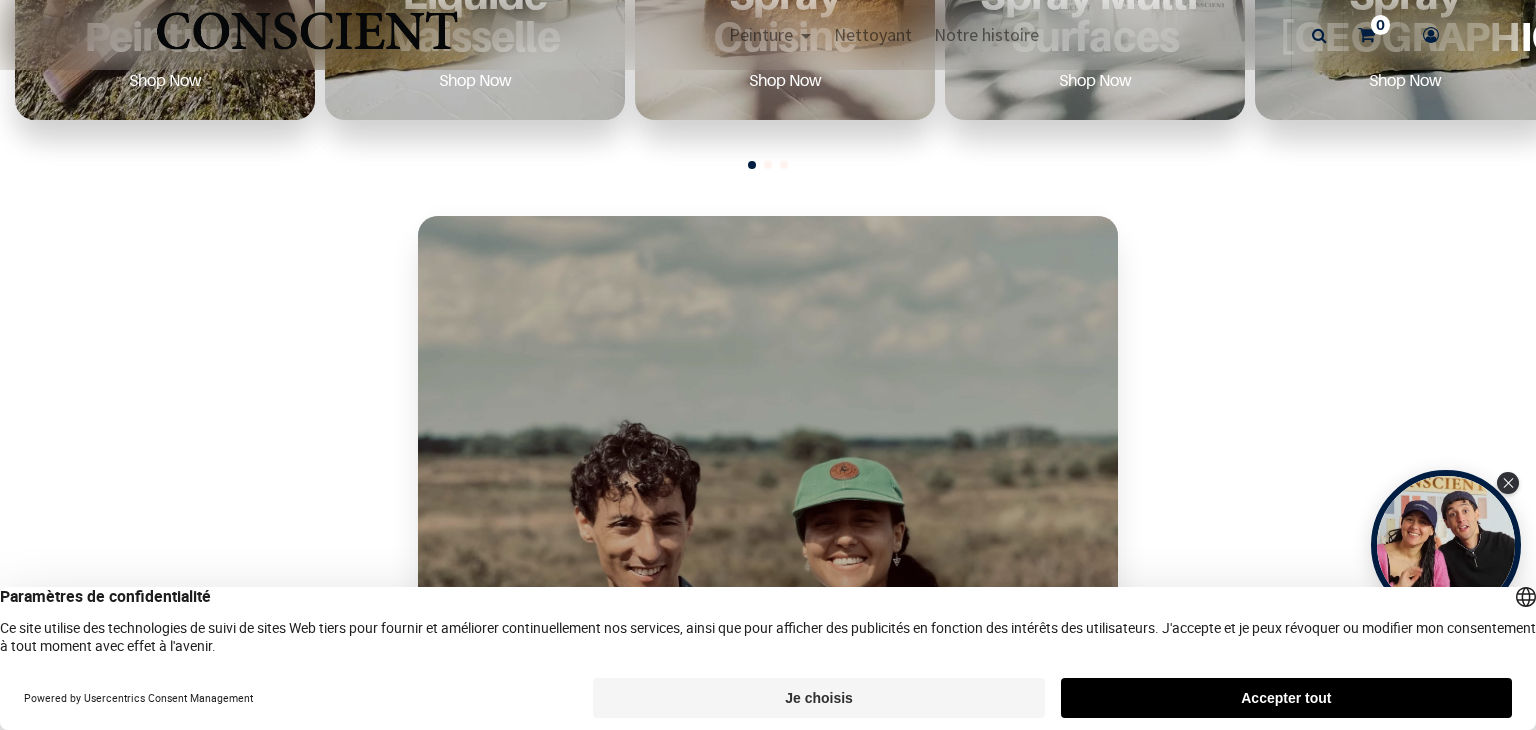 scroll, scrollTop: 1078, scrollLeft: 0, axis: vertical 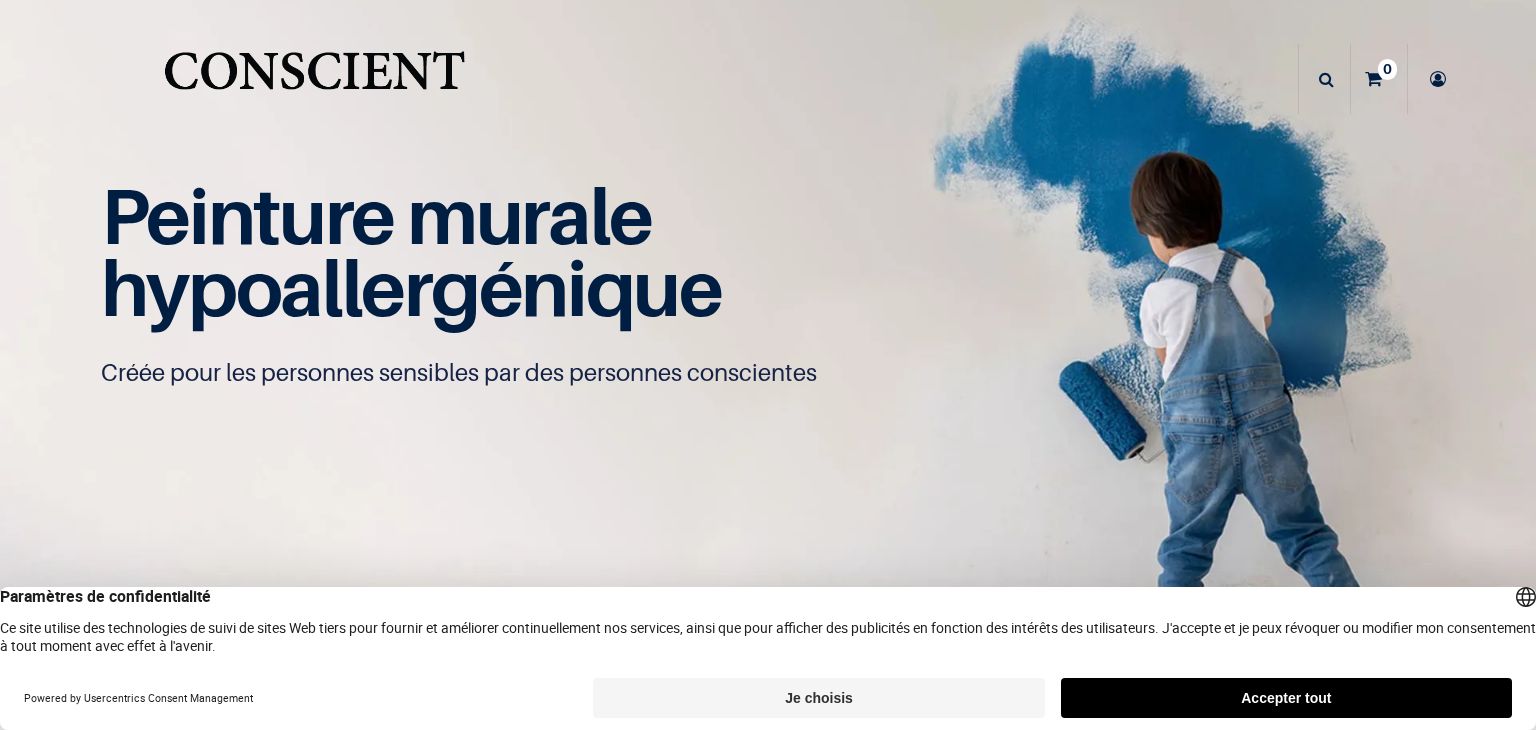 click on "Peinture murale  hypoallergénique
Créée pour les personnes sensibles par des personnes conscientes" at bounding box center [768, 325] 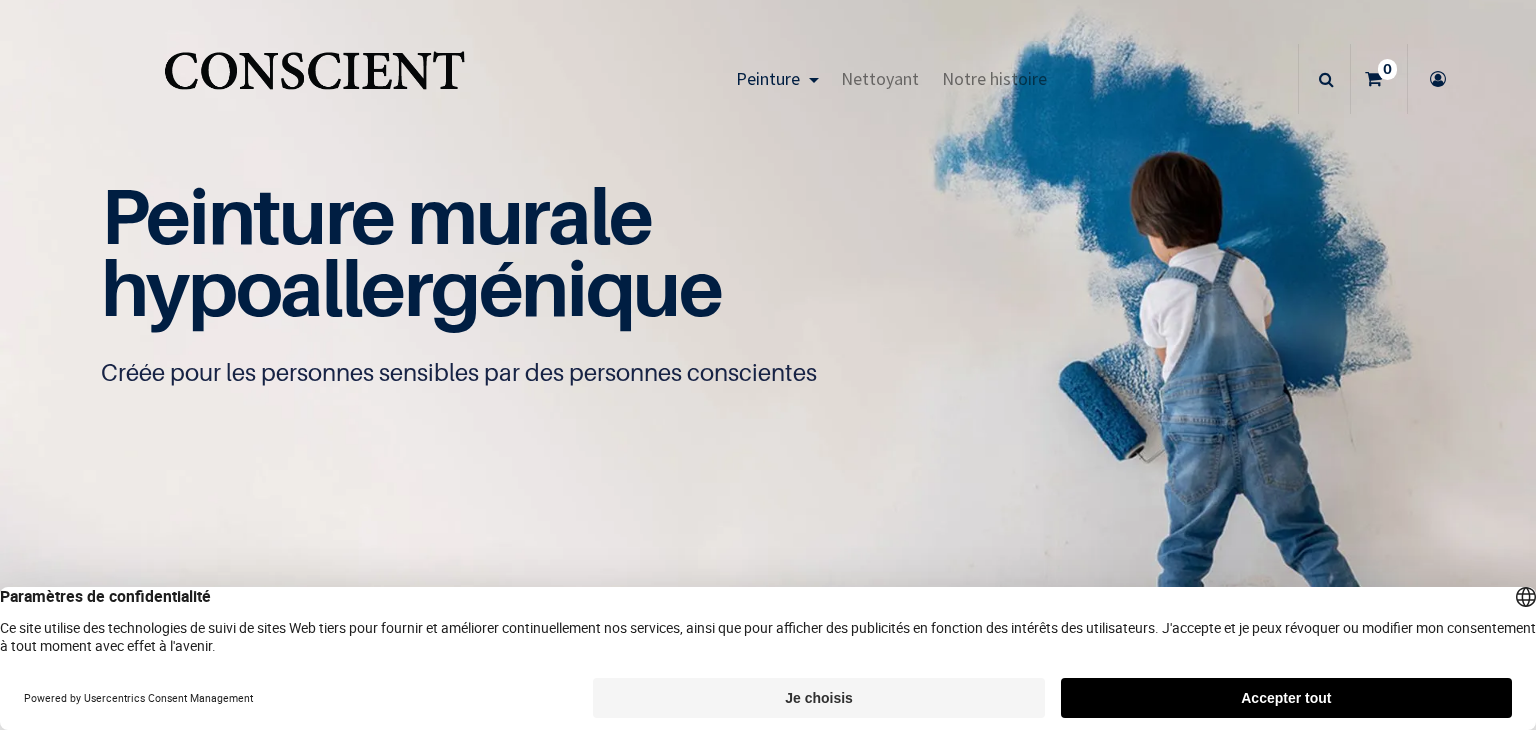 scroll, scrollTop: 0, scrollLeft: 0, axis: both 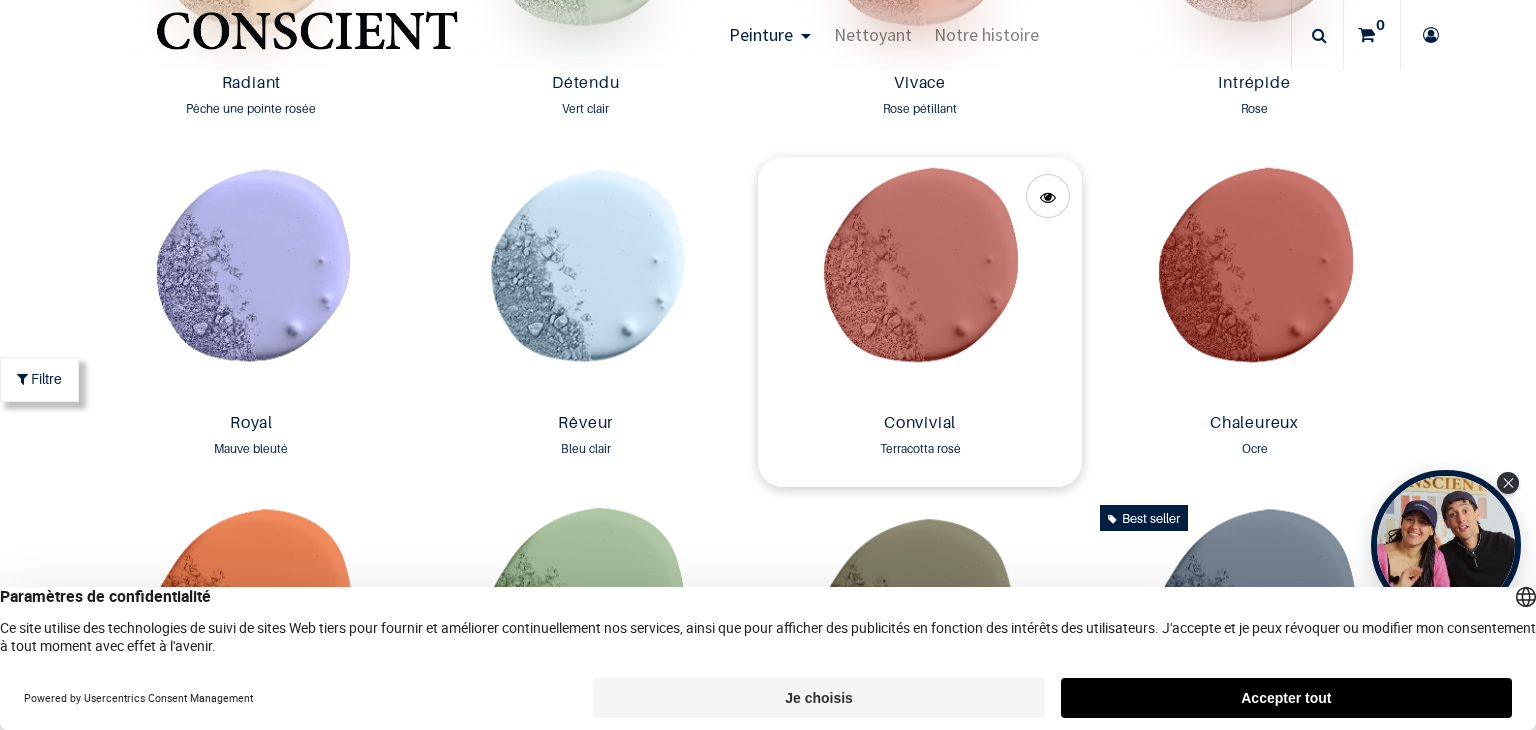 click at bounding box center (920, 281) 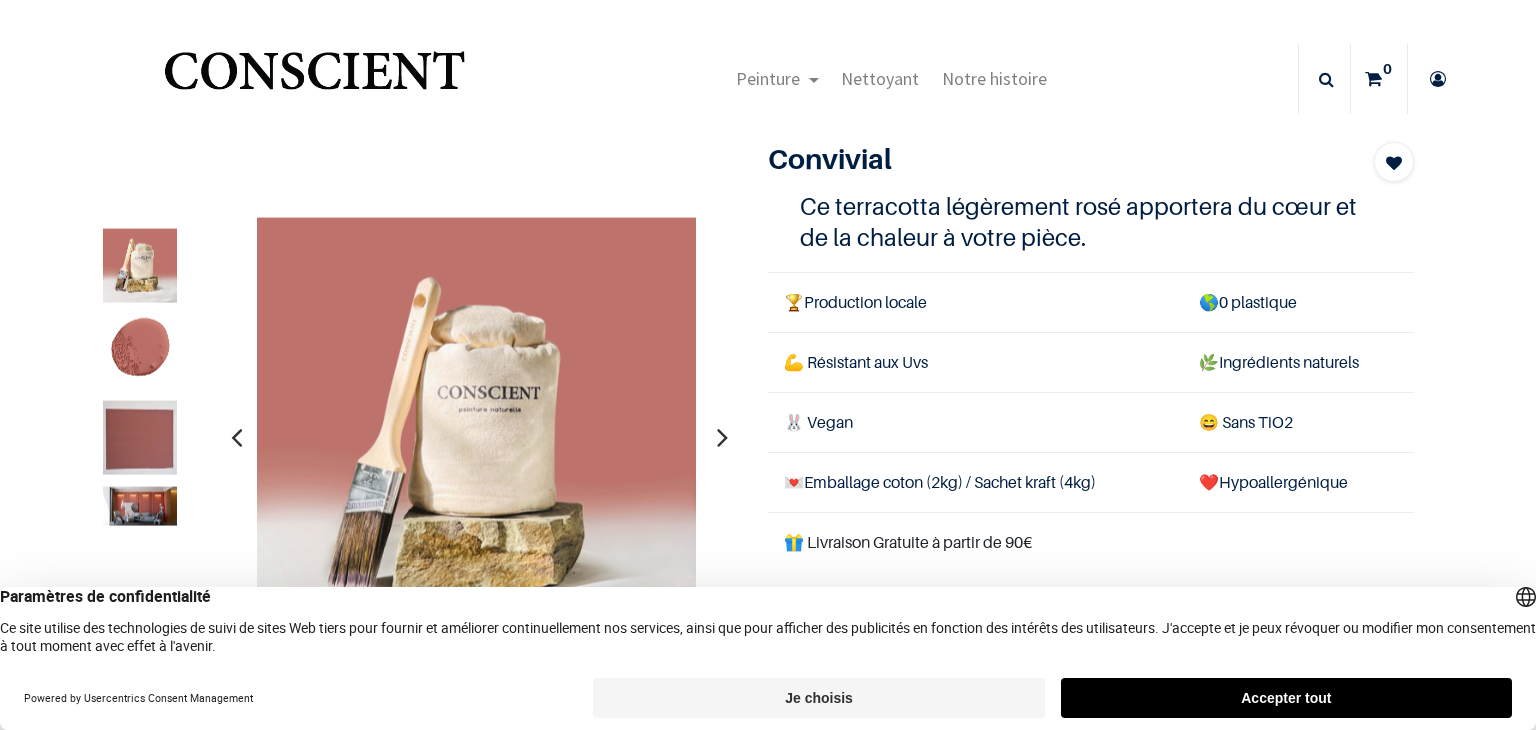 scroll, scrollTop: 0, scrollLeft: 0, axis: both 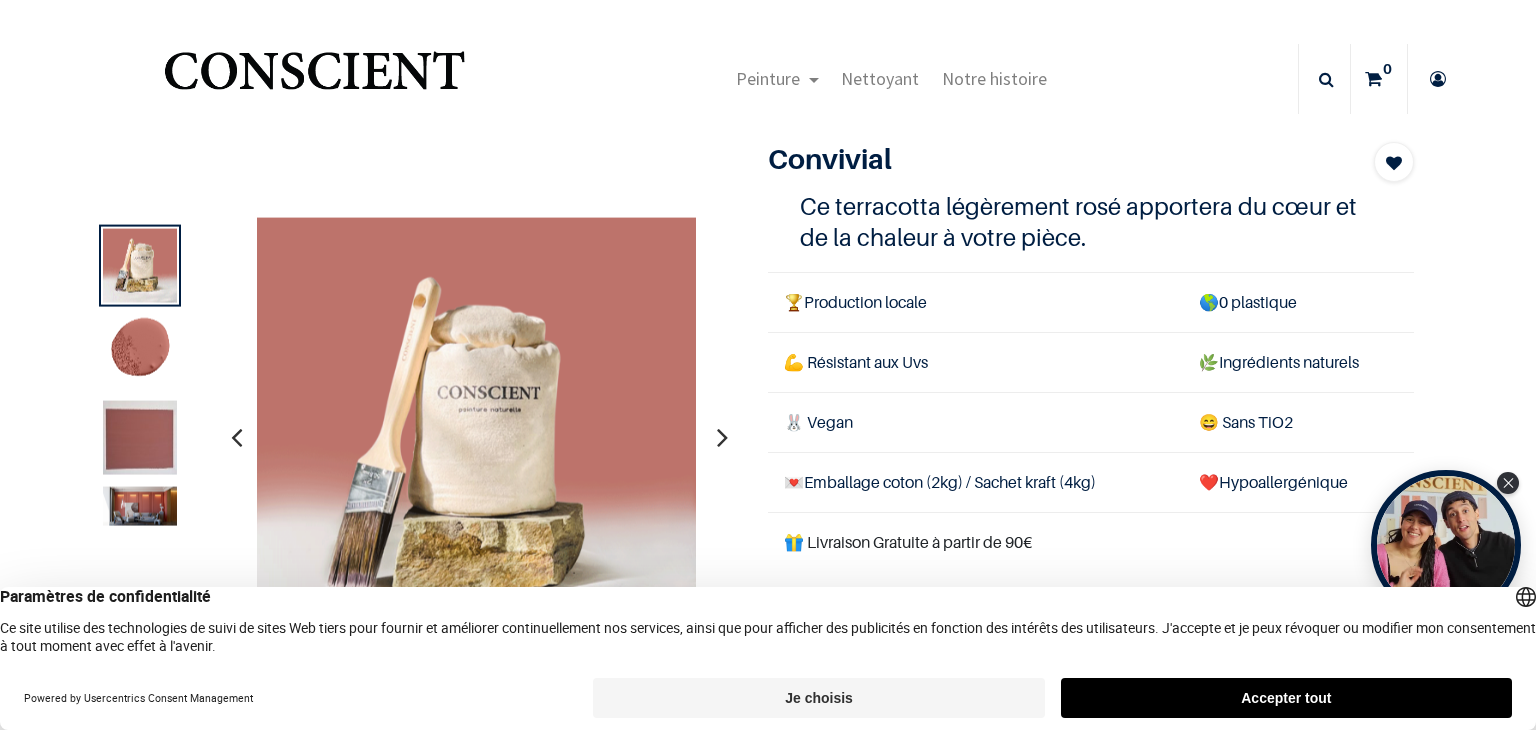 click on "Accepter tout" at bounding box center [1286, 698] 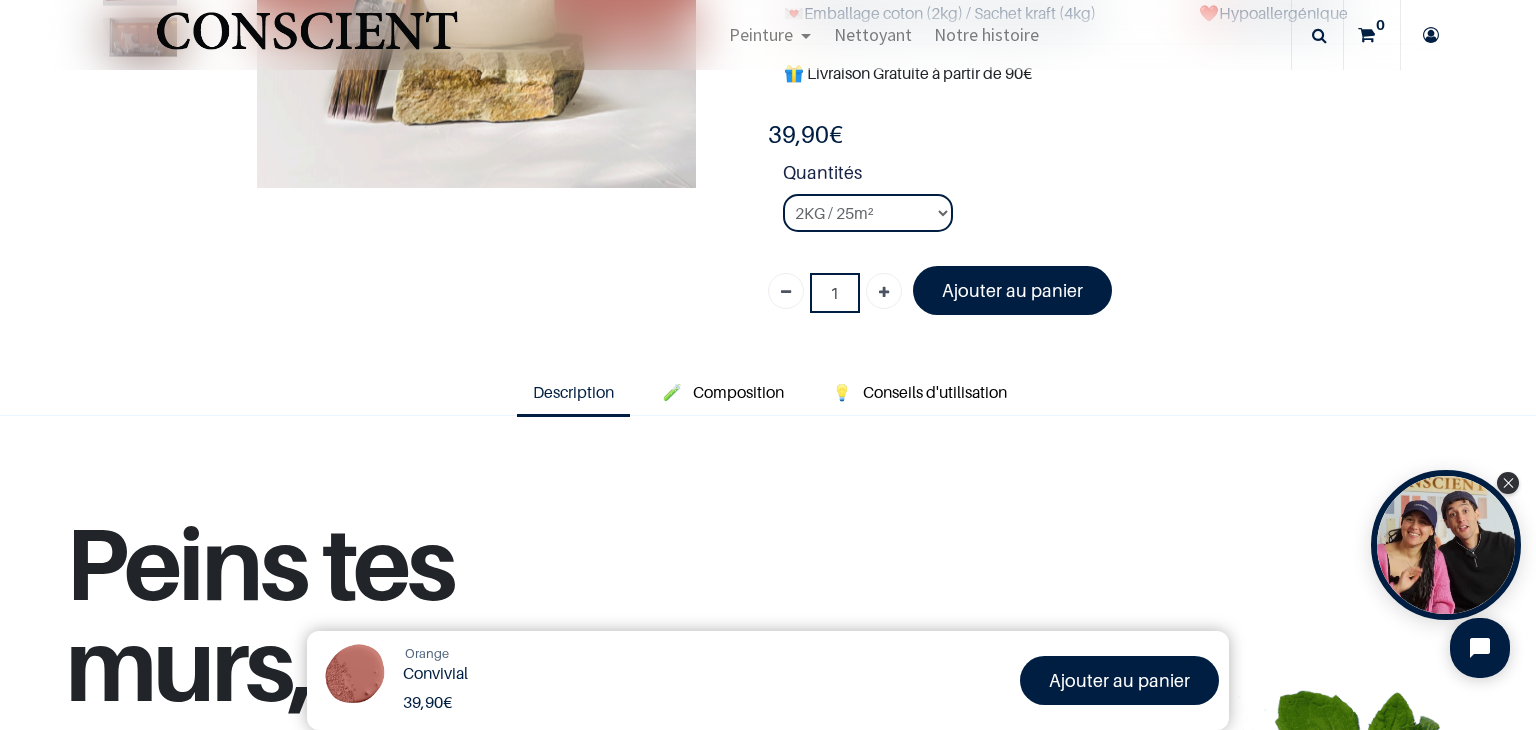 scroll, scrollTop: 352, scrollLeft: 0, axis: vertical 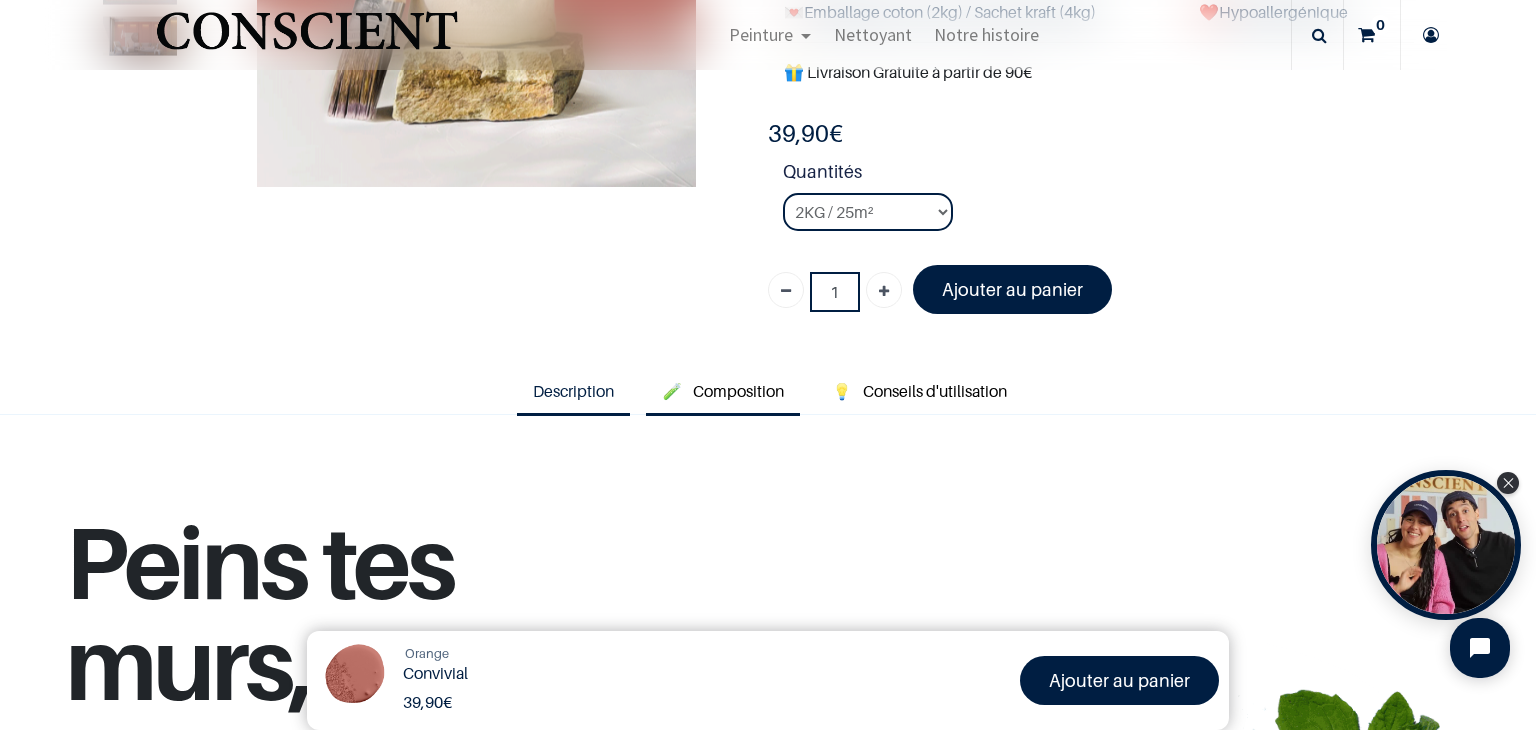 click on "Composition" at bounding box center (738, 391) 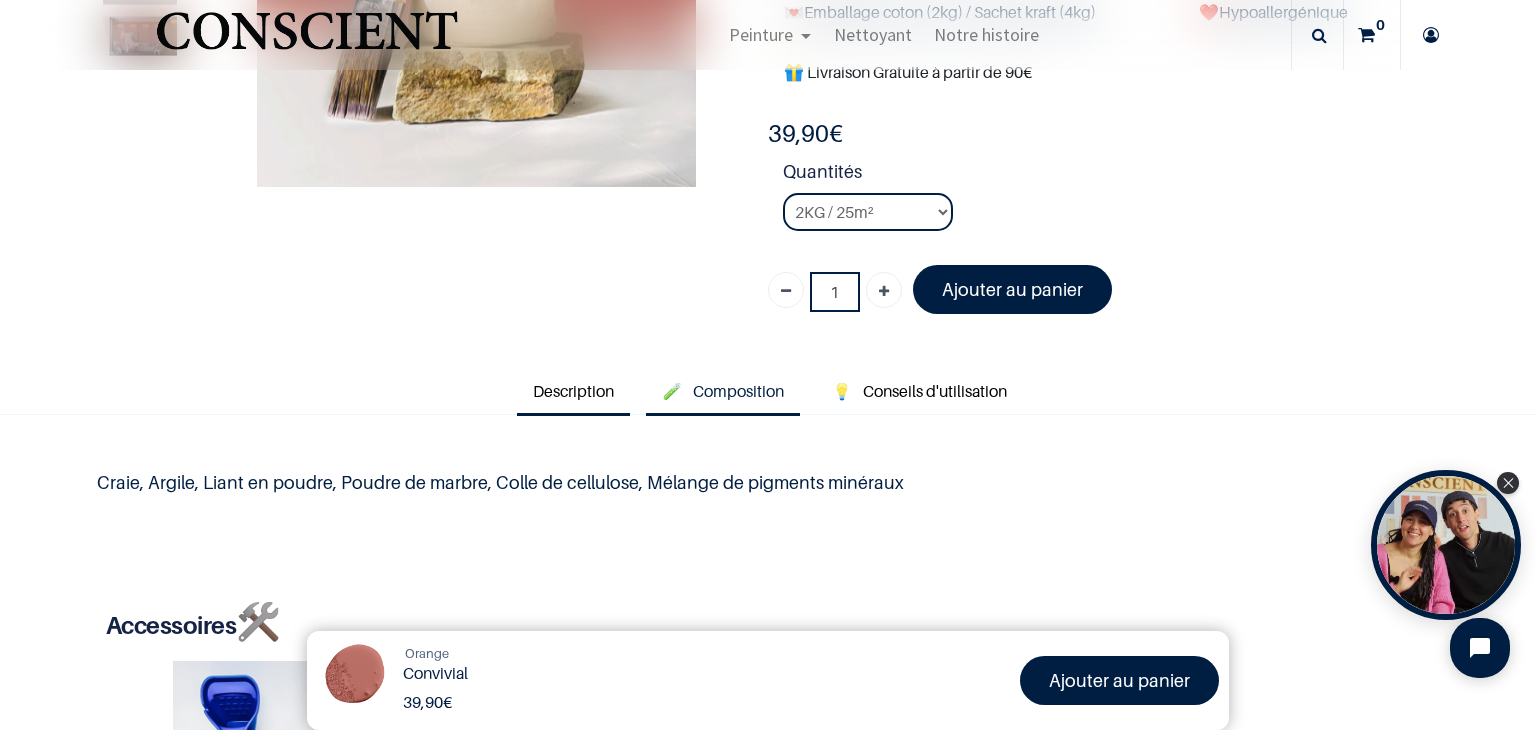 click on "Description" at bounding box center [573, 391] 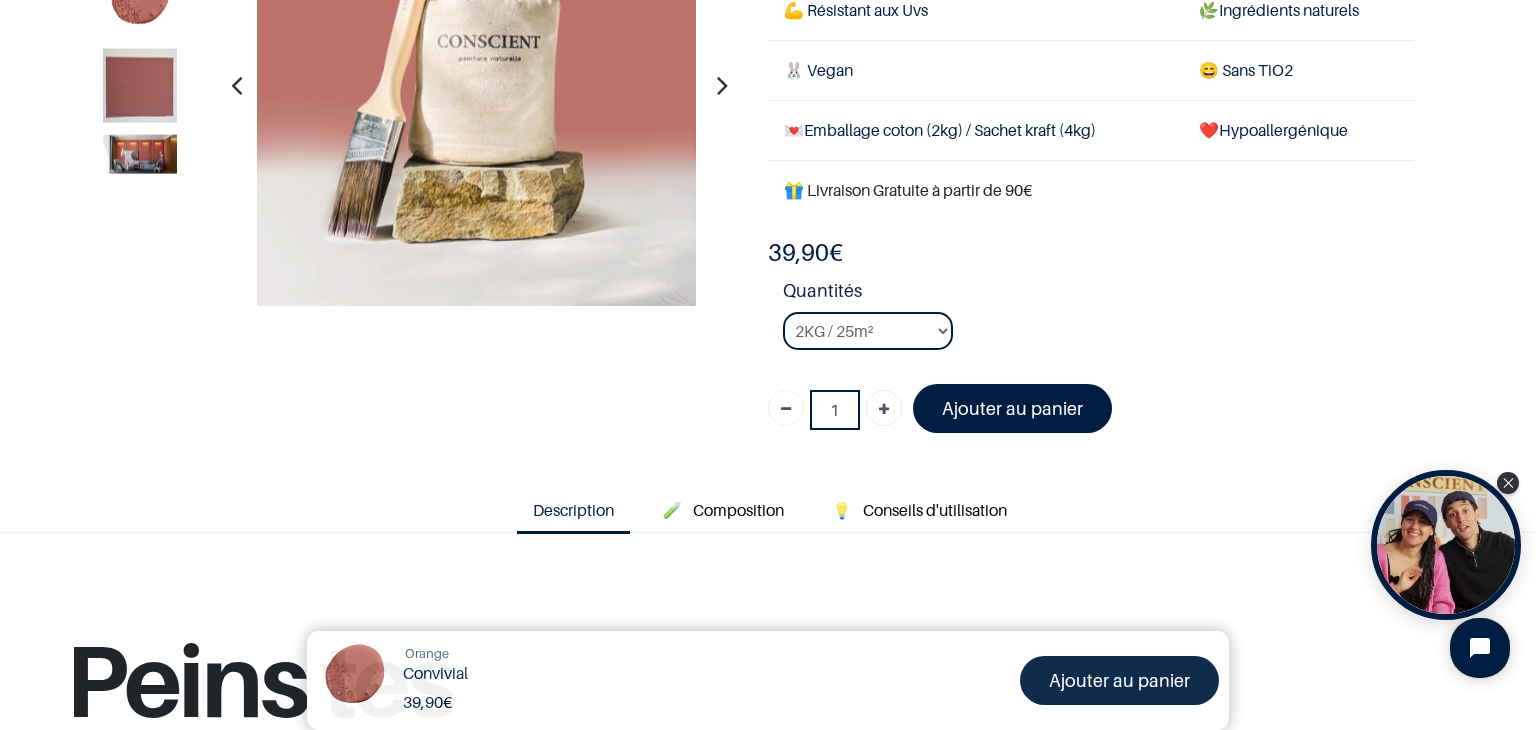scroll, scrollTop: 0, scrollLeft: 0, axis: both 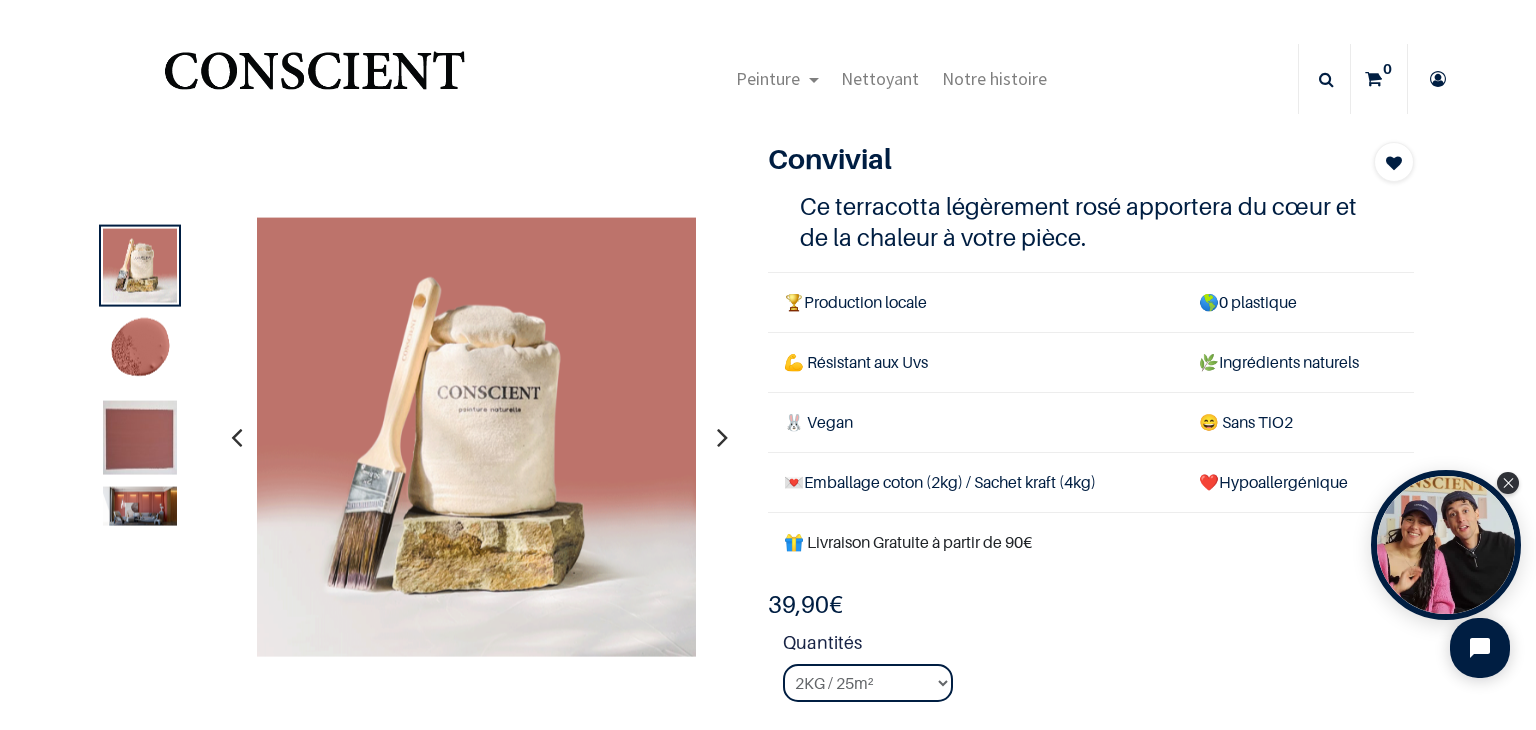 click at bounding box center [140, 352] 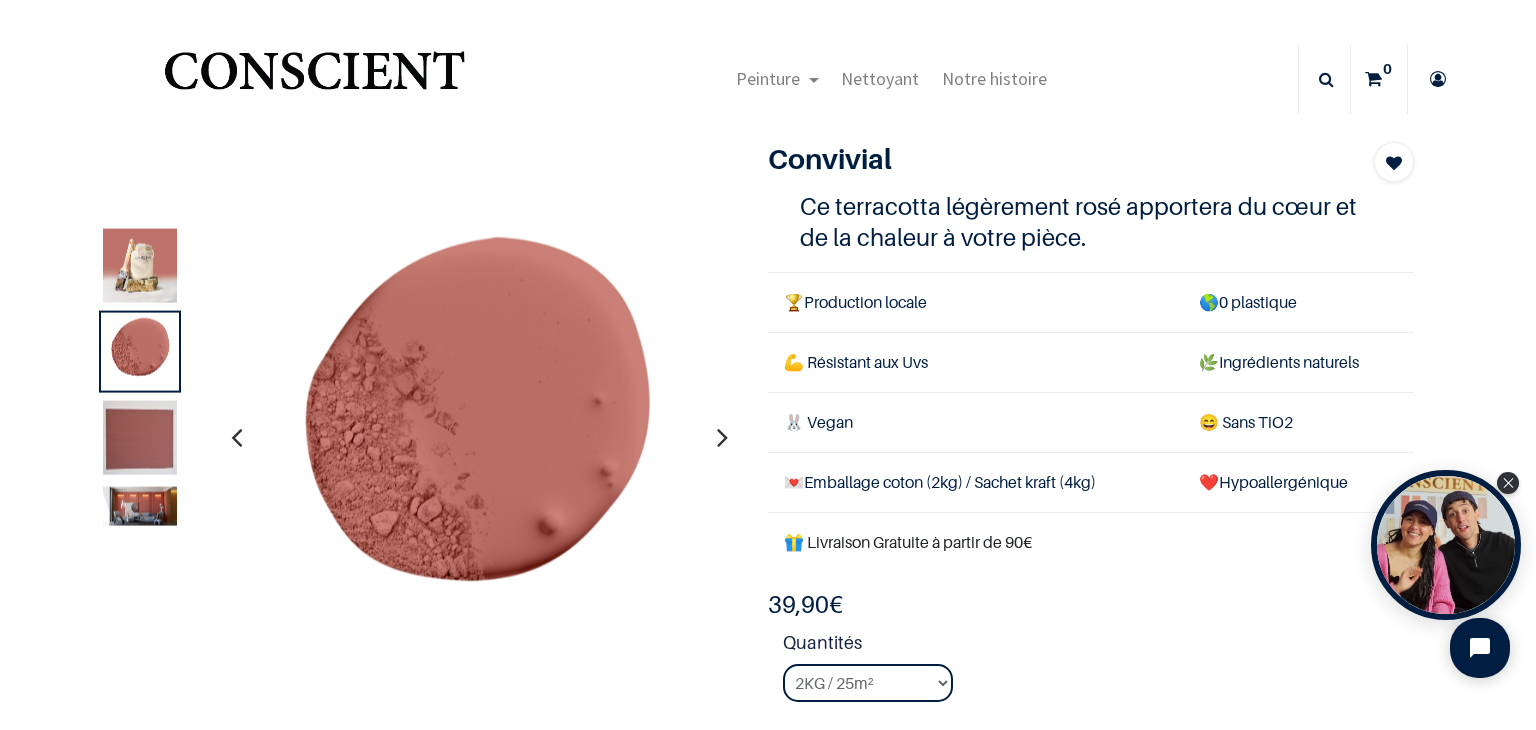 drag, startPoint x: 380, startPoint y: 397, endPoint x: 124, endPoint y: 282, distance: 280.6439 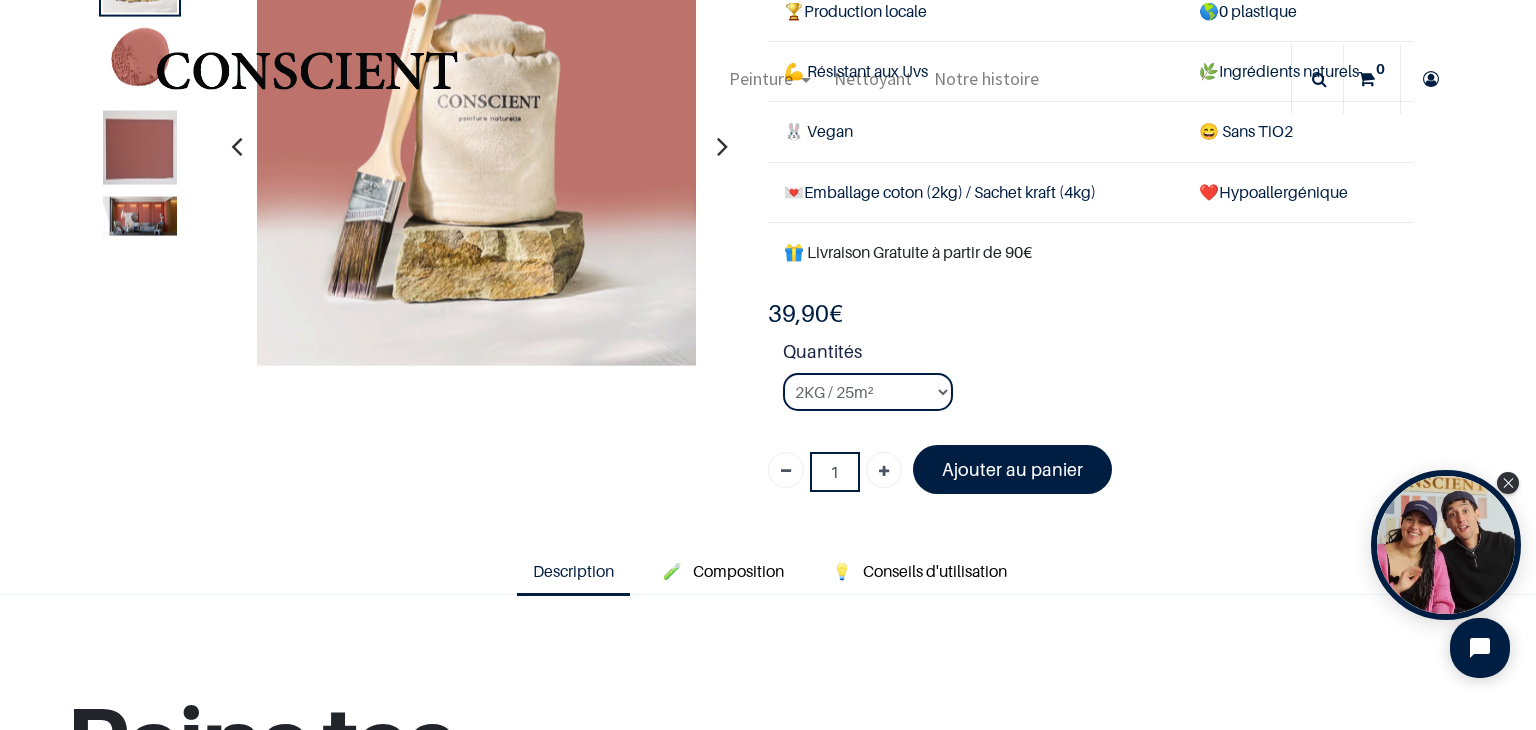 scroll, scrollTop: 174, scrollLeft: 0, axis: vertical 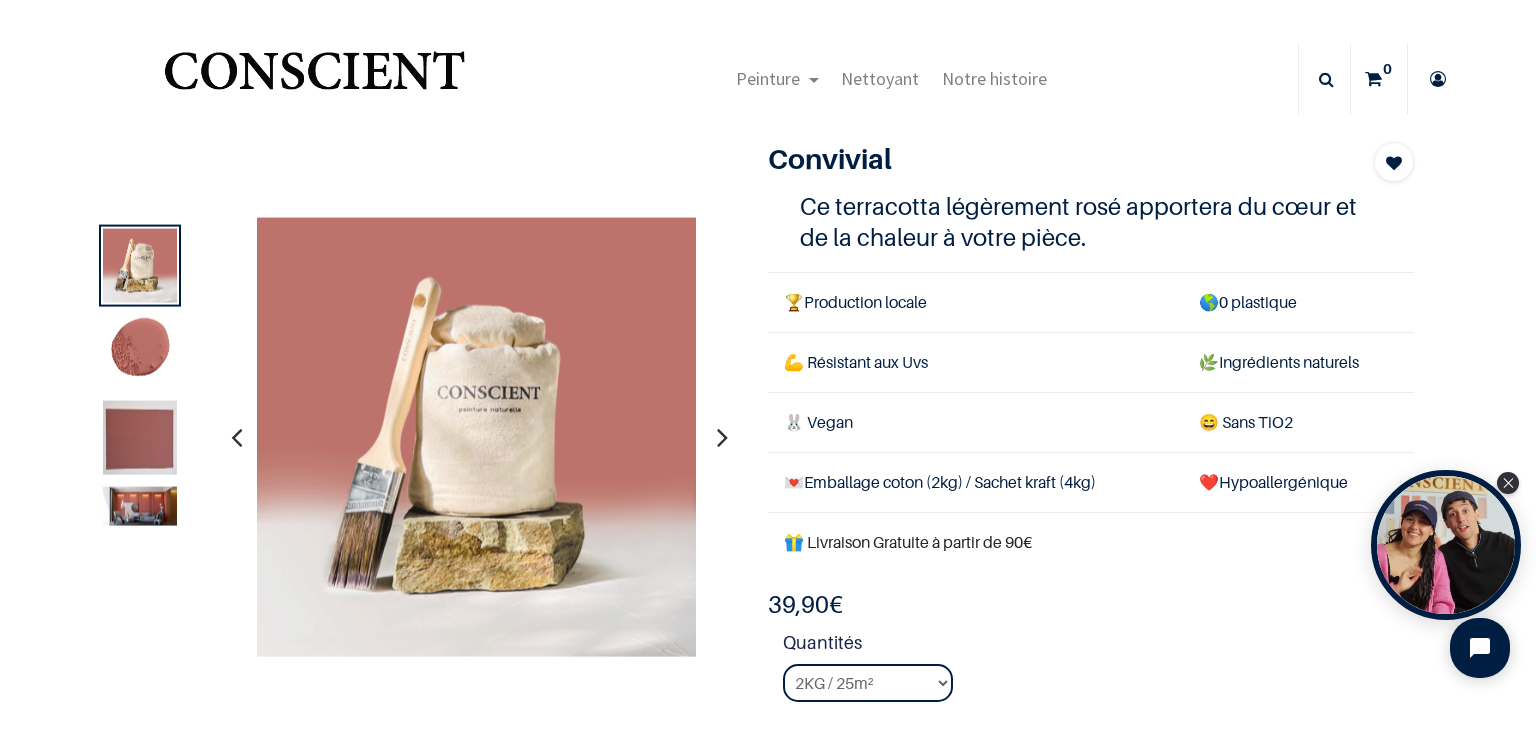 click at bounding box center [314, 79] 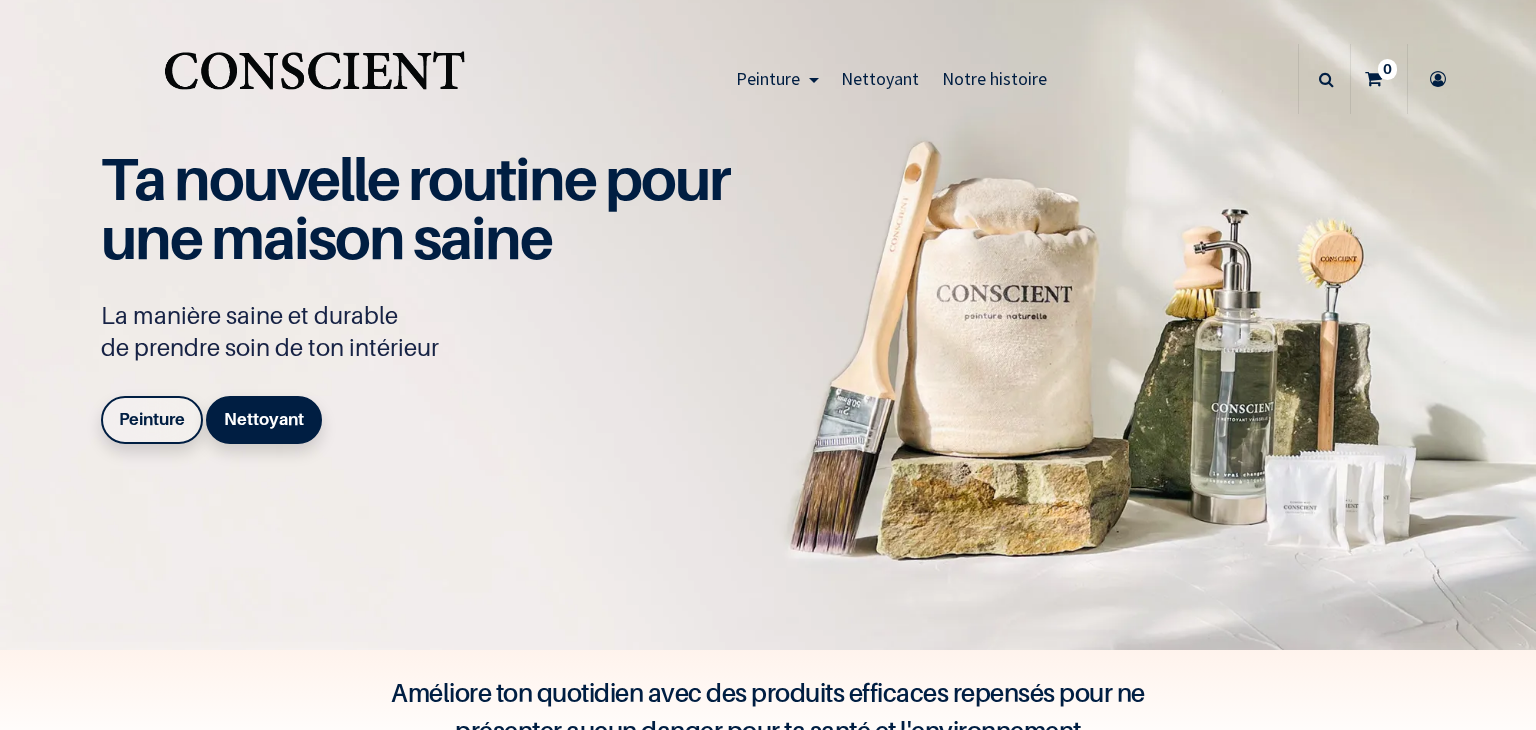 scroll, scrollTop: 0, scrollLeft: 0, axis: both 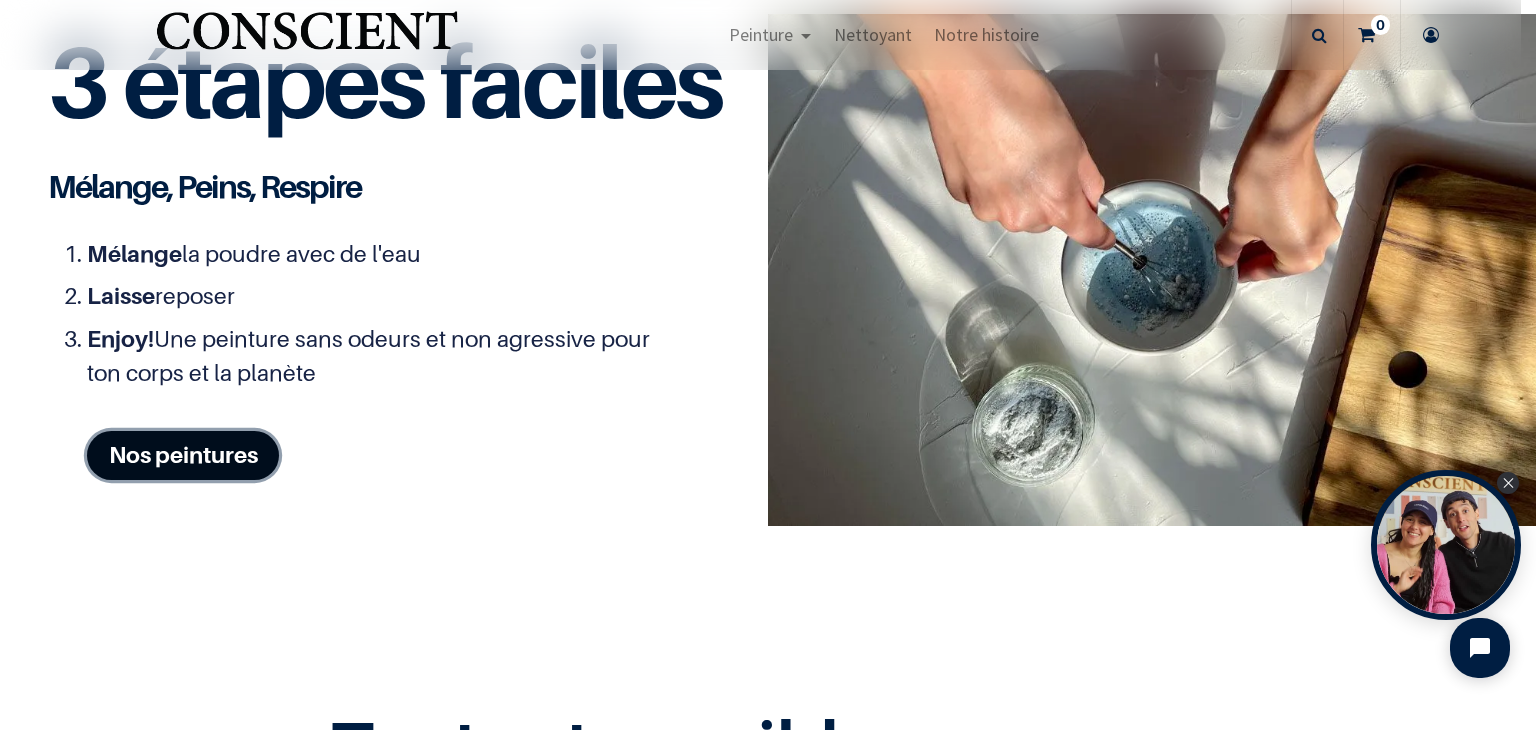 click on "Nos peintures" at bounding box center (183, 455) 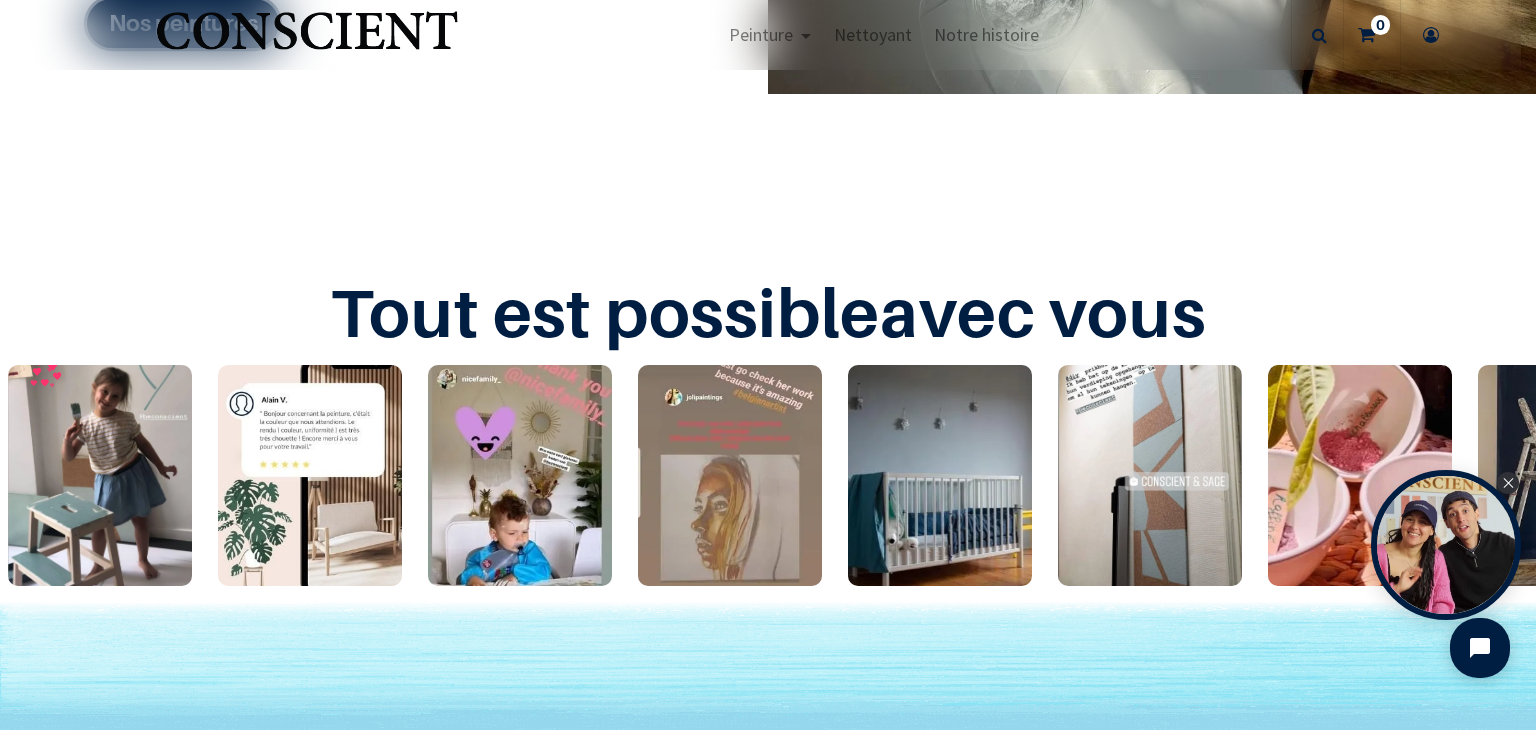 scroll, scrollTop: 2896, scrollLeft: 0, axis: vertical 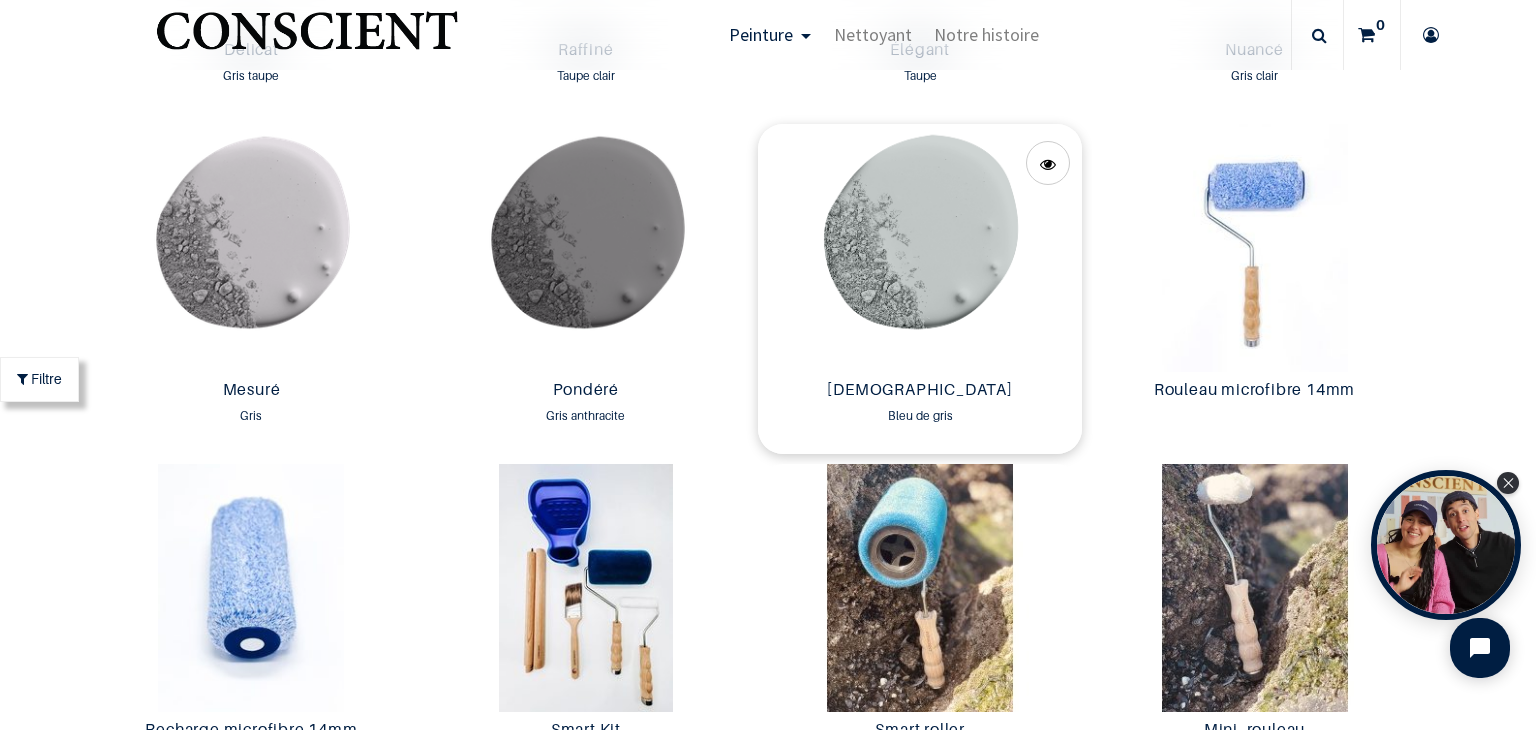 click at bounding box center [920, 248] 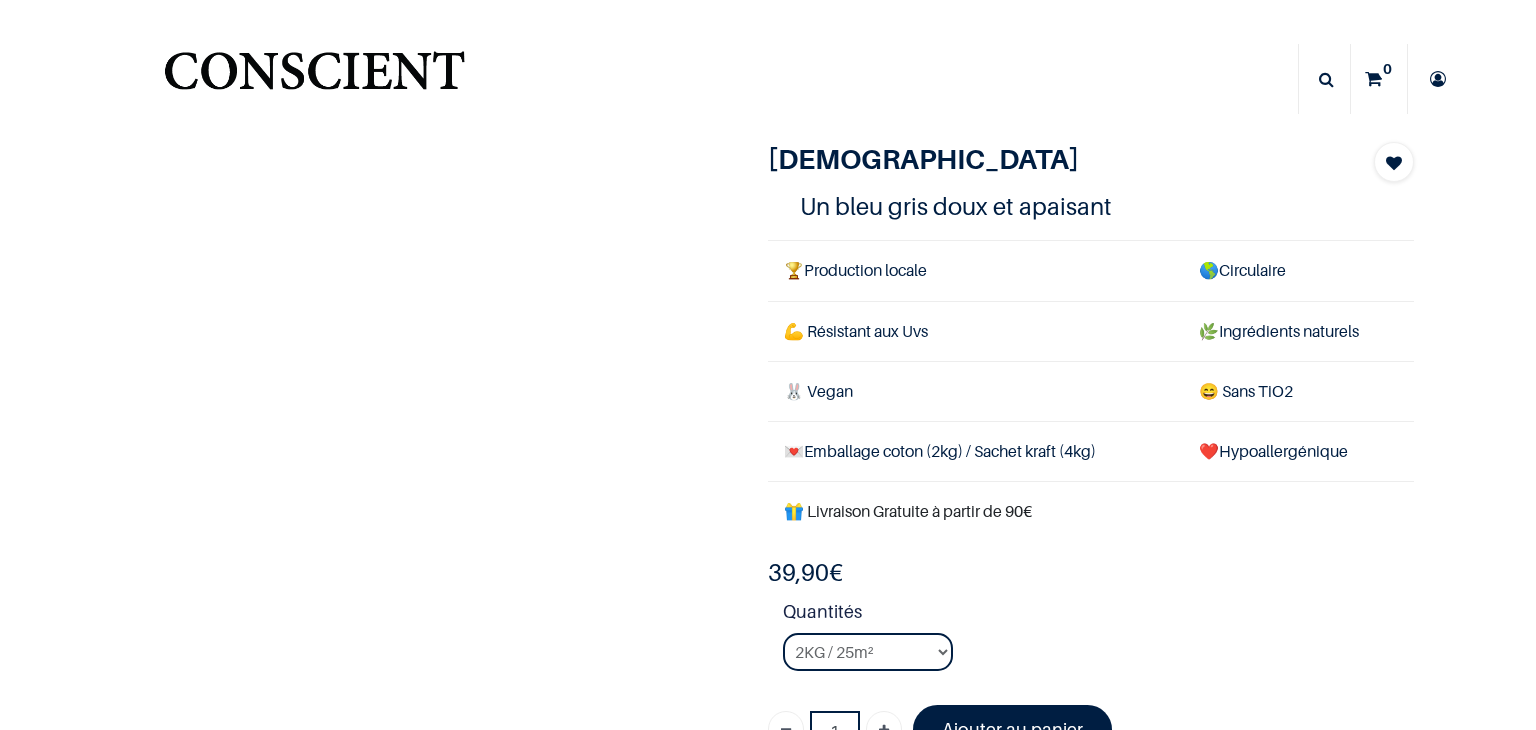 scroll, scrollTop: 0, scrollLeft: 0, axis: both 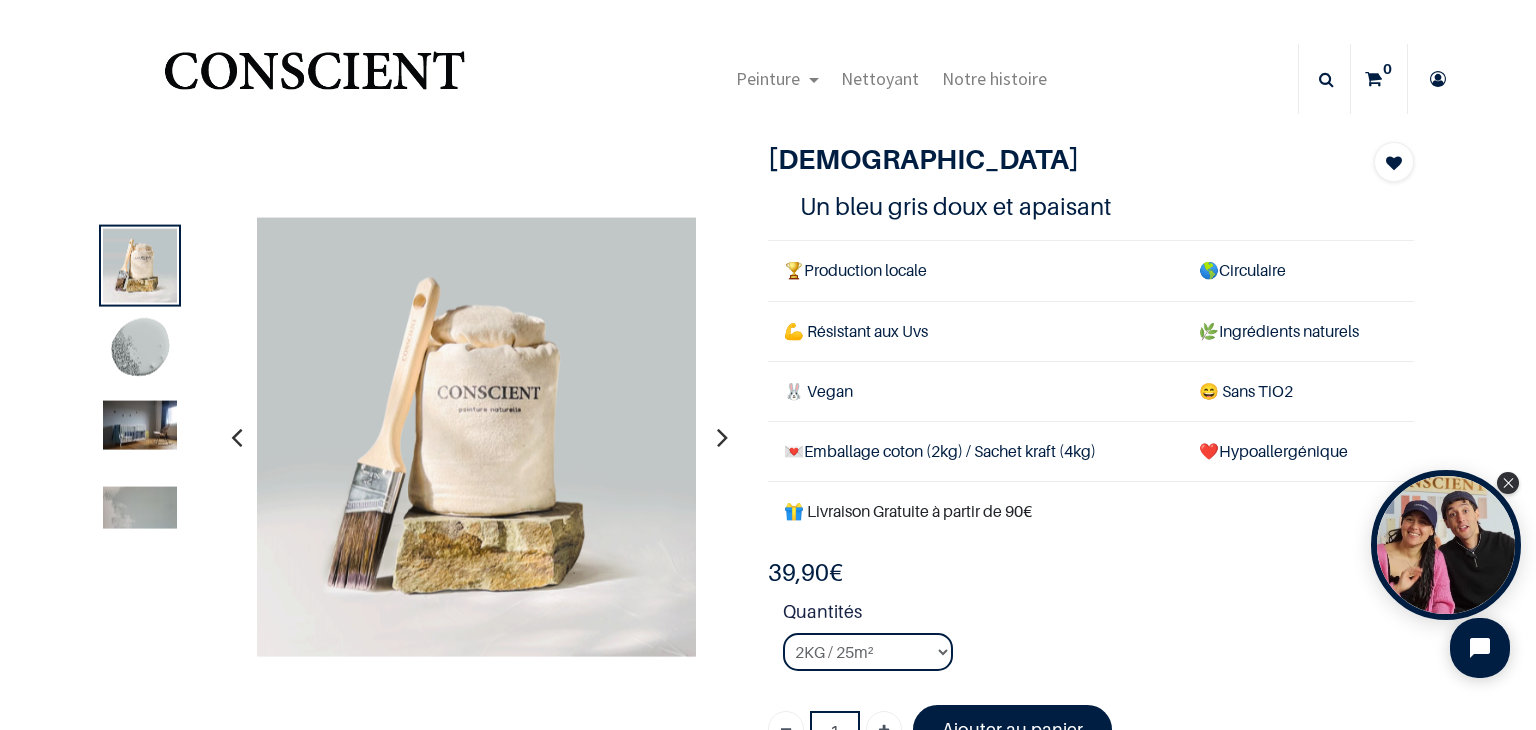 click at bounding box center (140, 425) 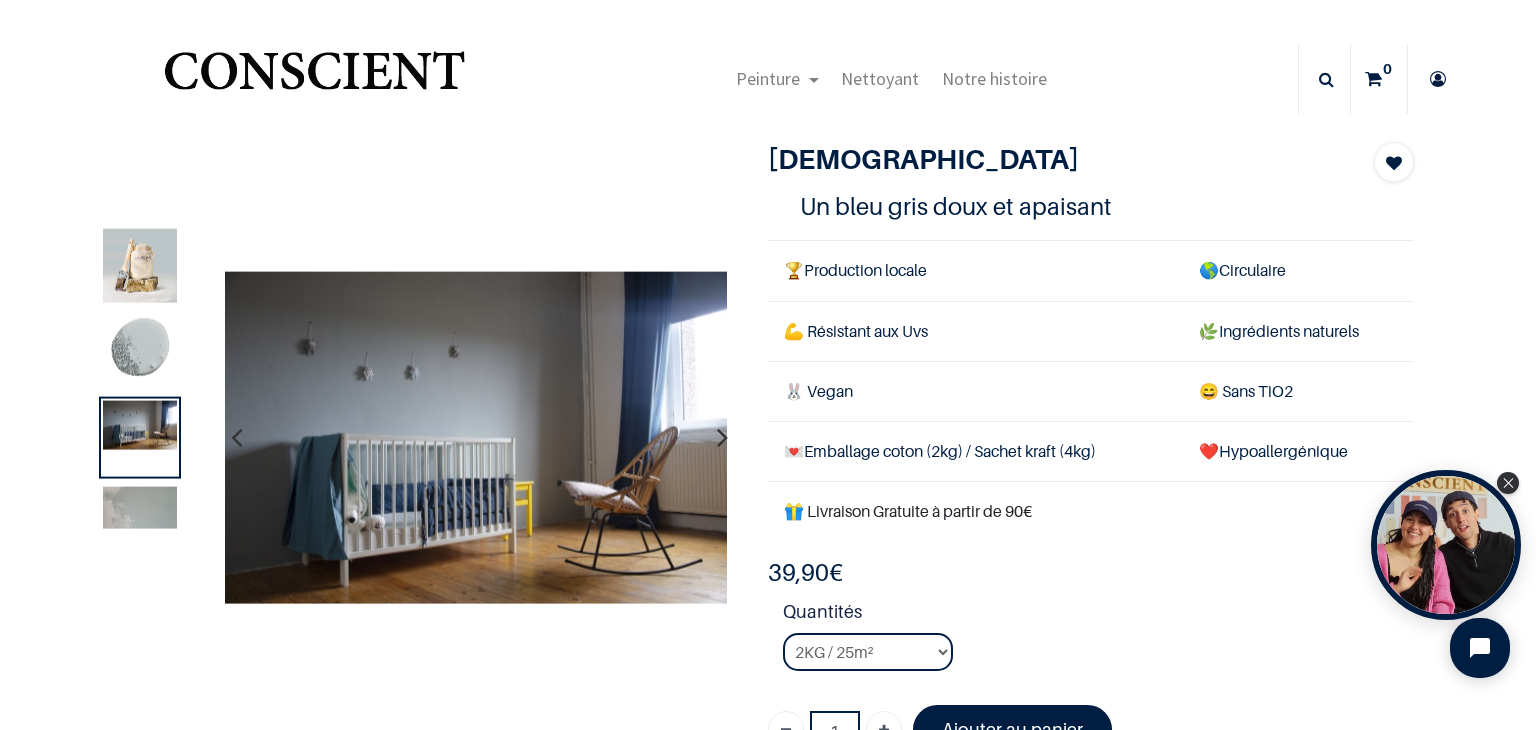 click at bounding box center (475, 437) 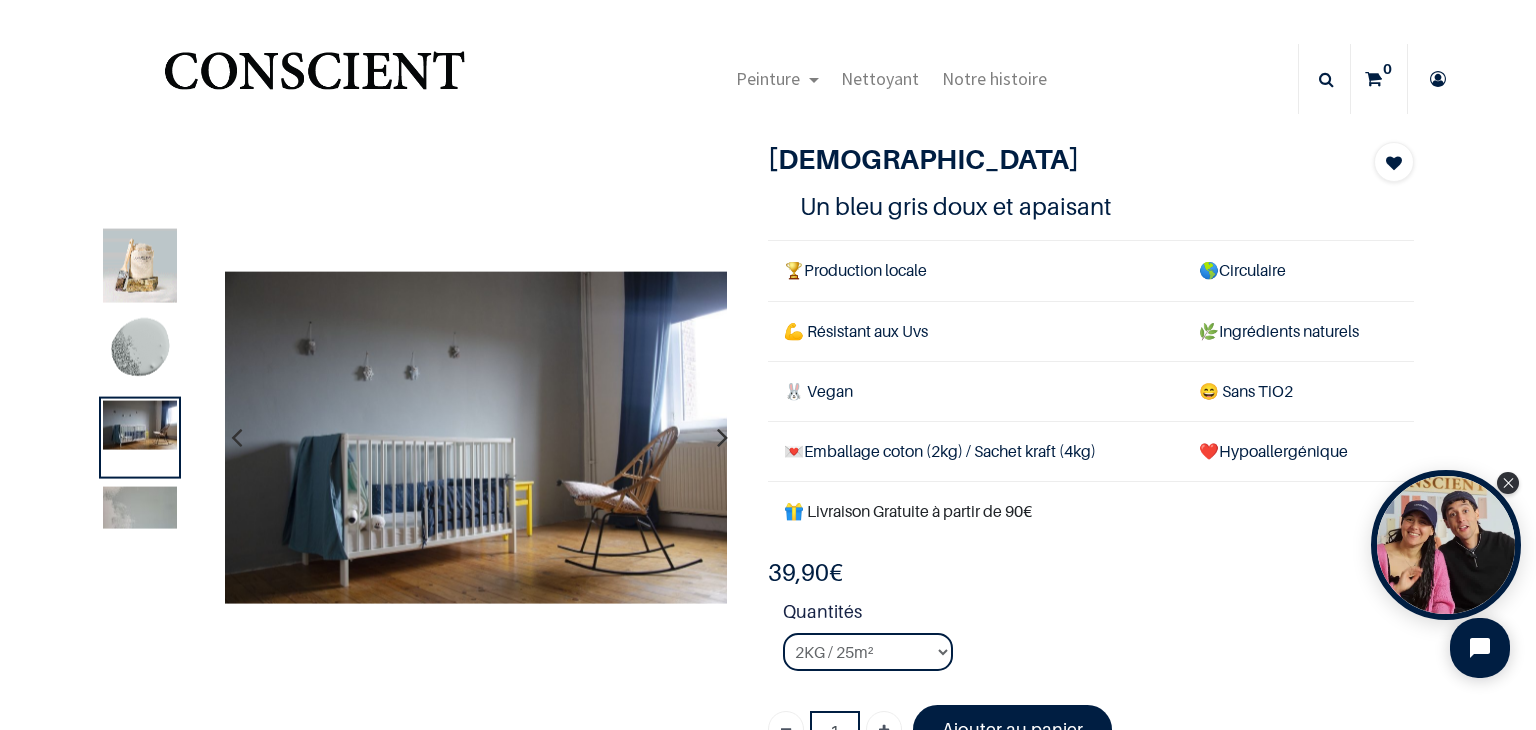 click at bounding box center [140, 508] 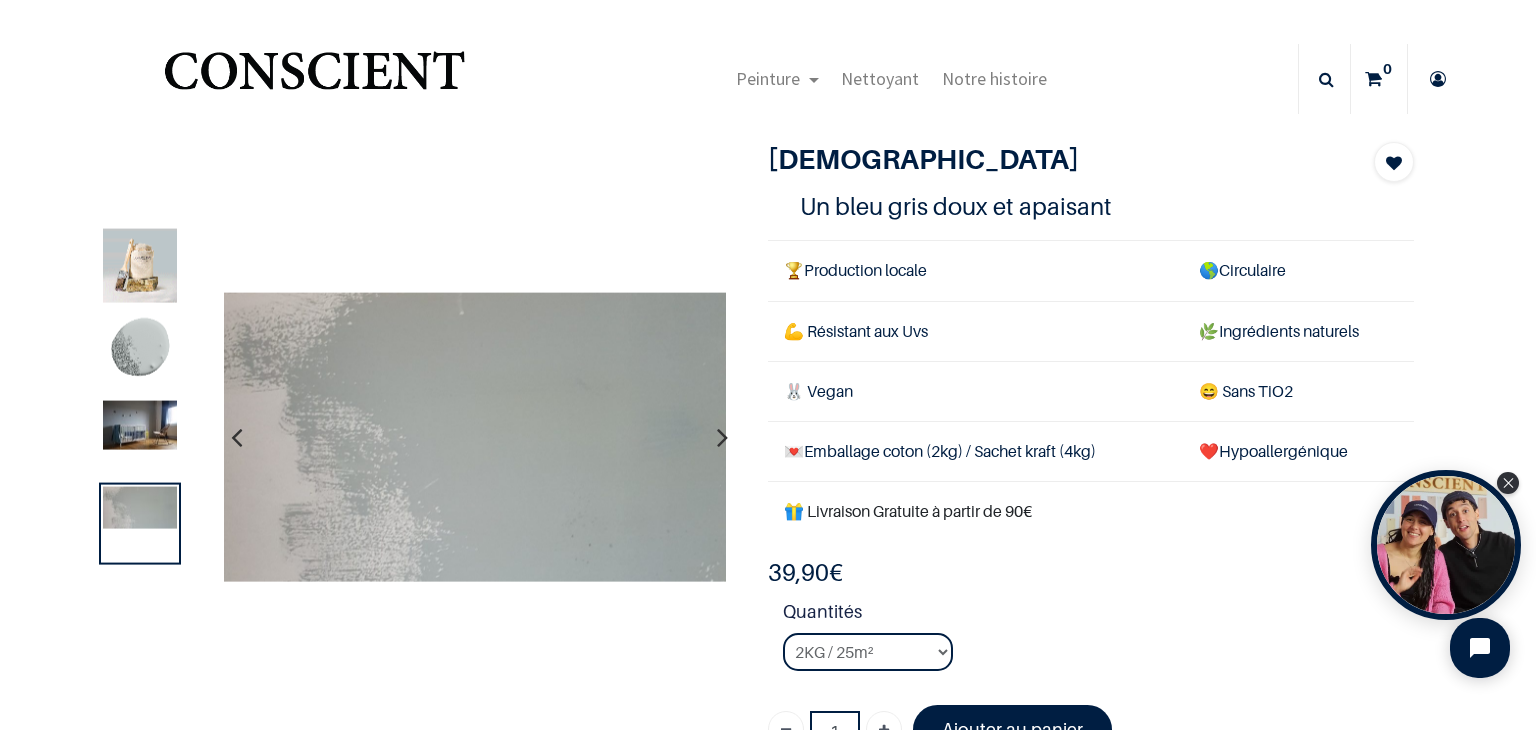 click at bounding box center [140, 438] 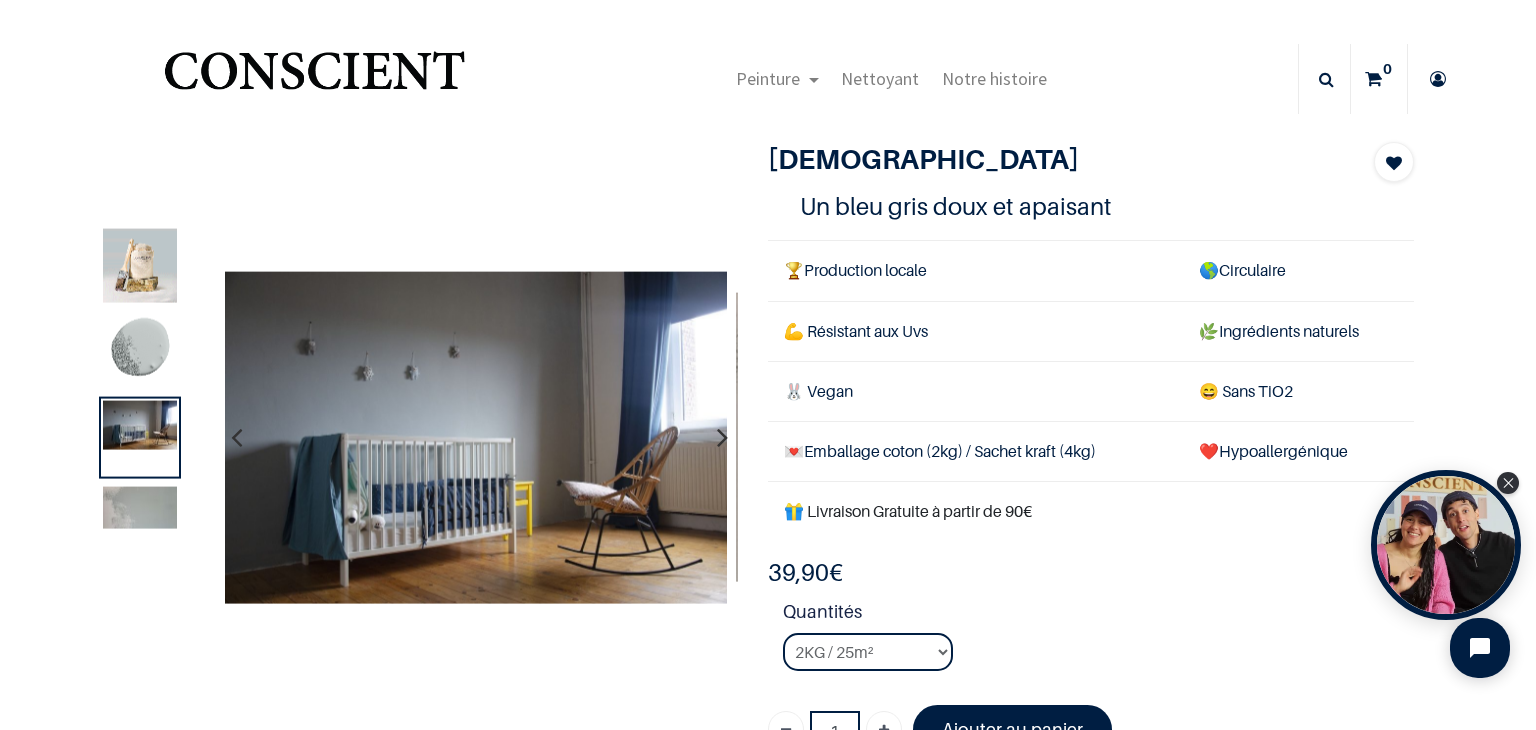 click at bounding box center (475, 437) 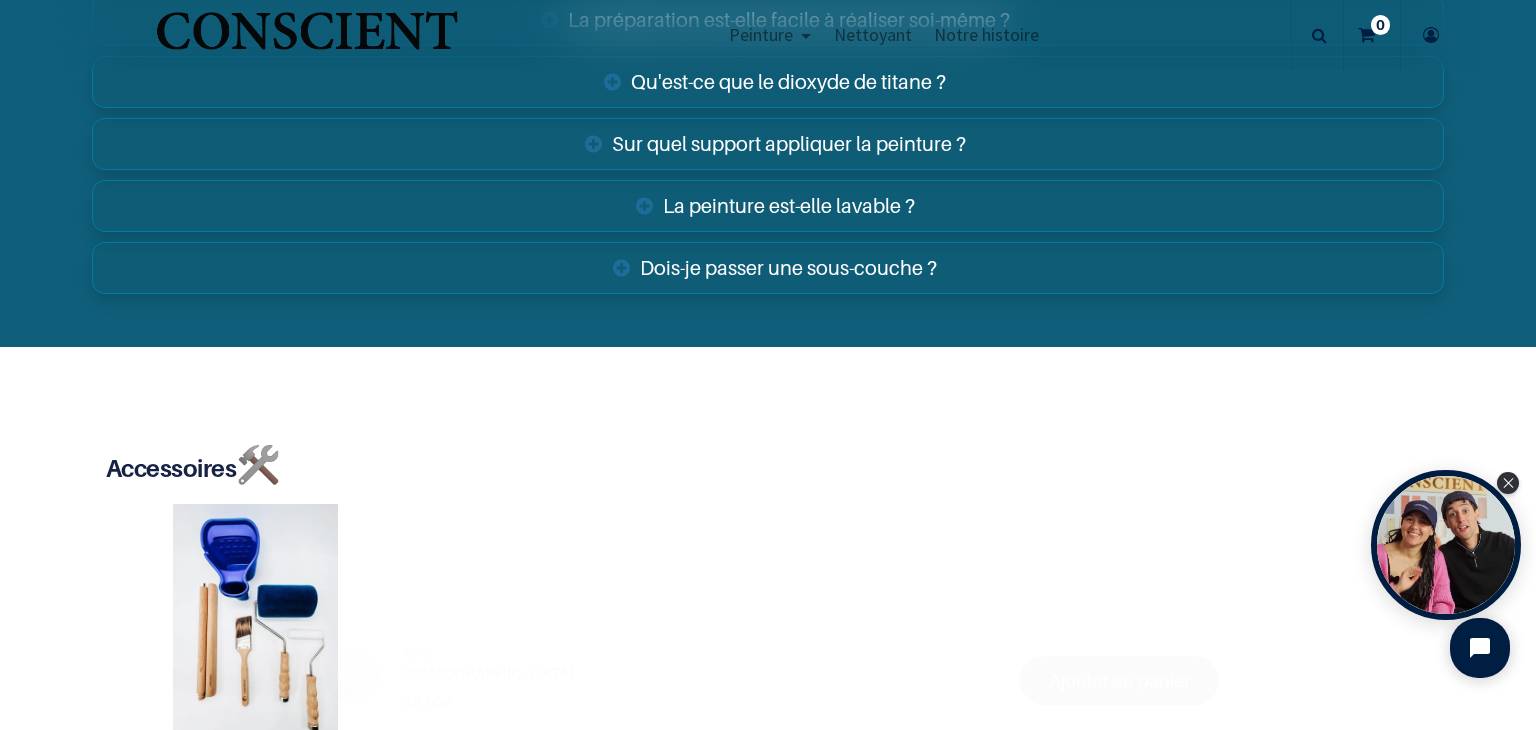 scroll, scrollTop: 3507, scrollLeft: 0, axis: vertical 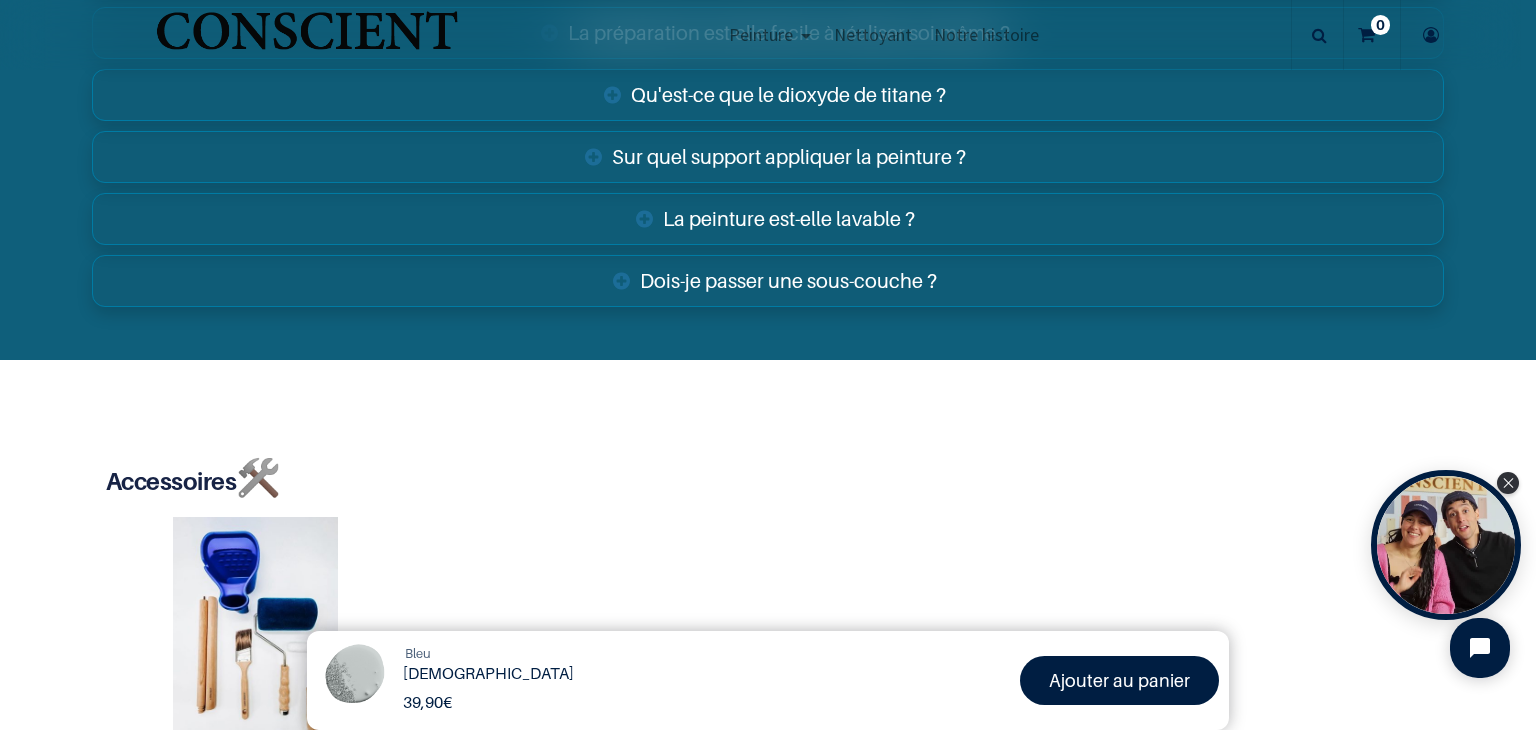 click on "Dois-je passer une sous-couche ?" at bounding box center (768, 281) 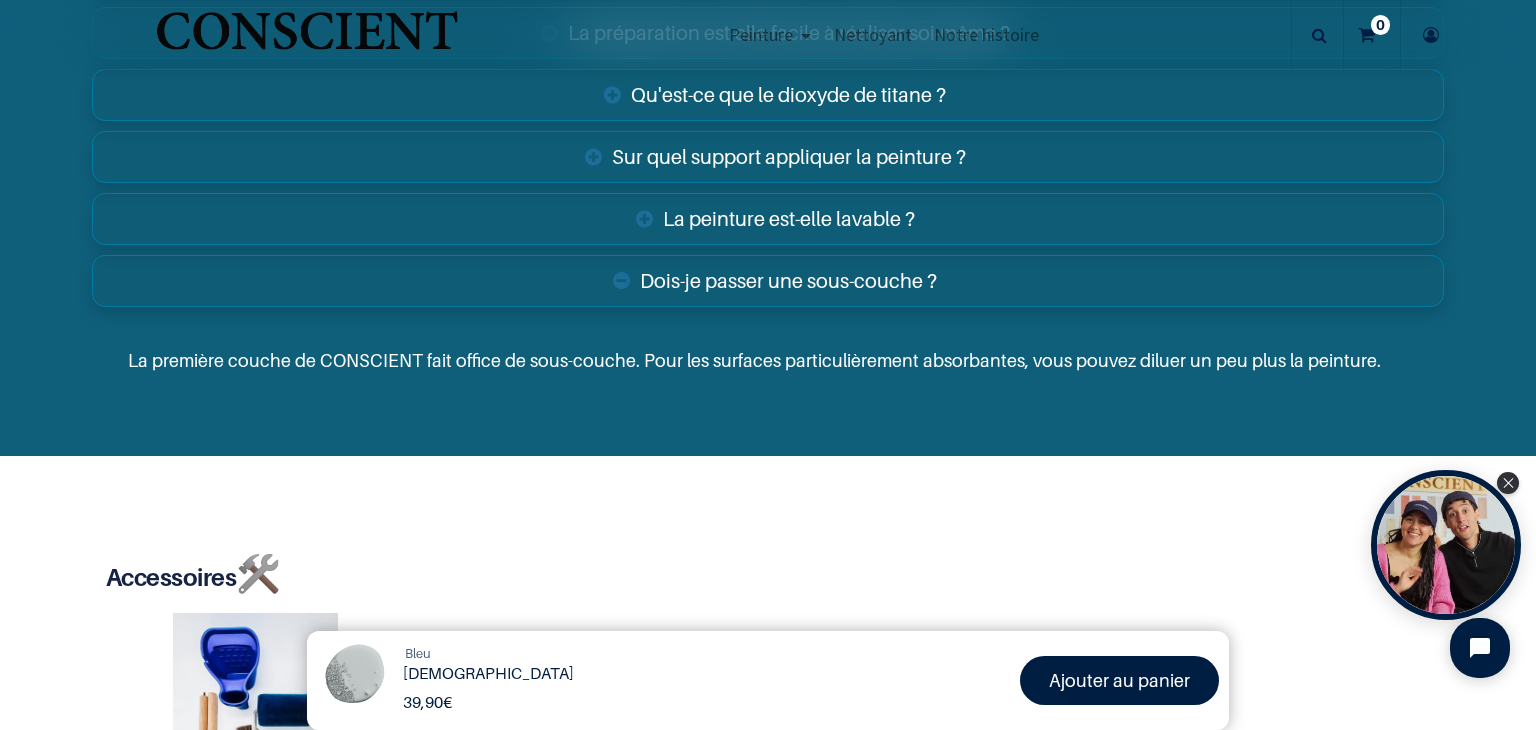 click on "La peinture est-elle lavable ?" at bounding box center (768, 219) 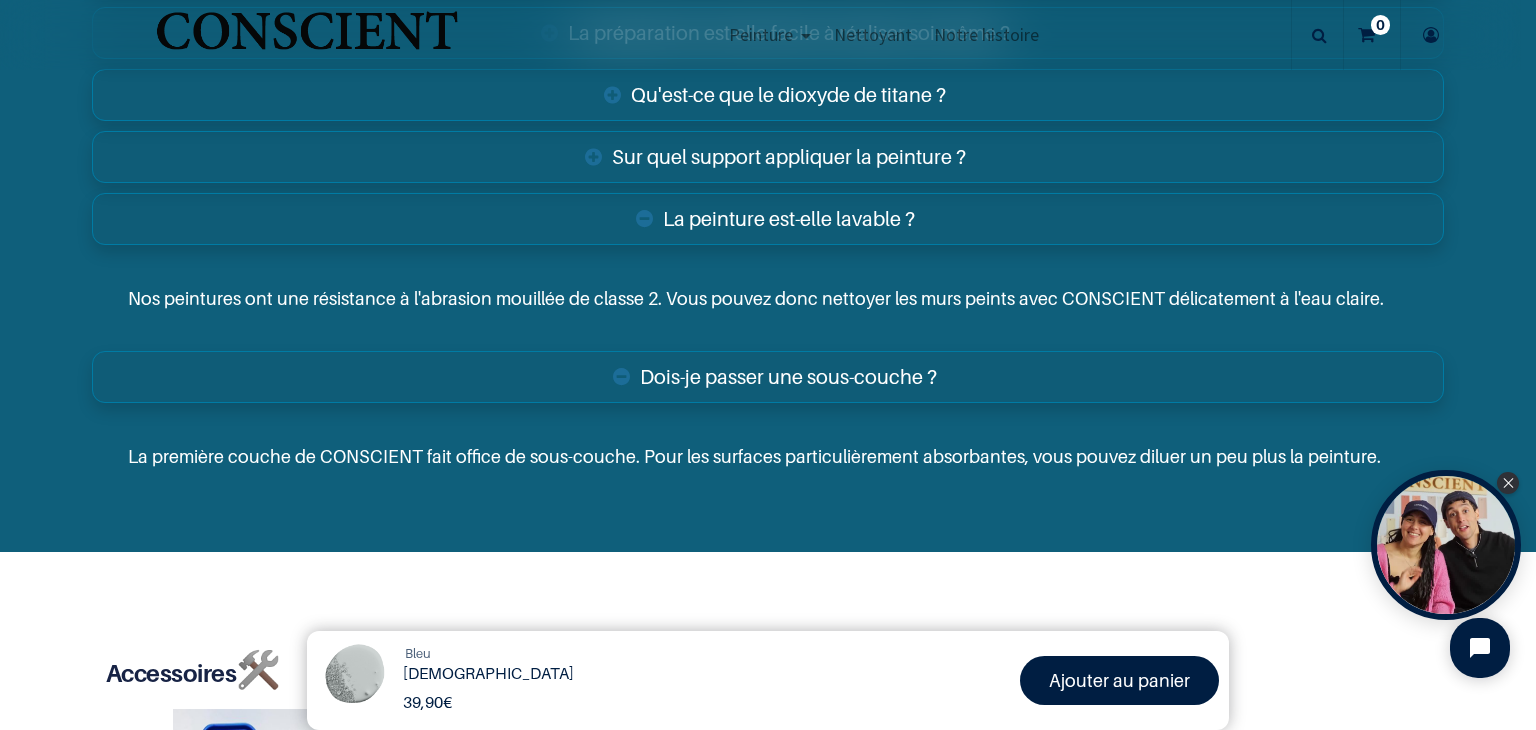 click on "Sur quel support appliquer la peinture ?" at bounding box center [768, 157] 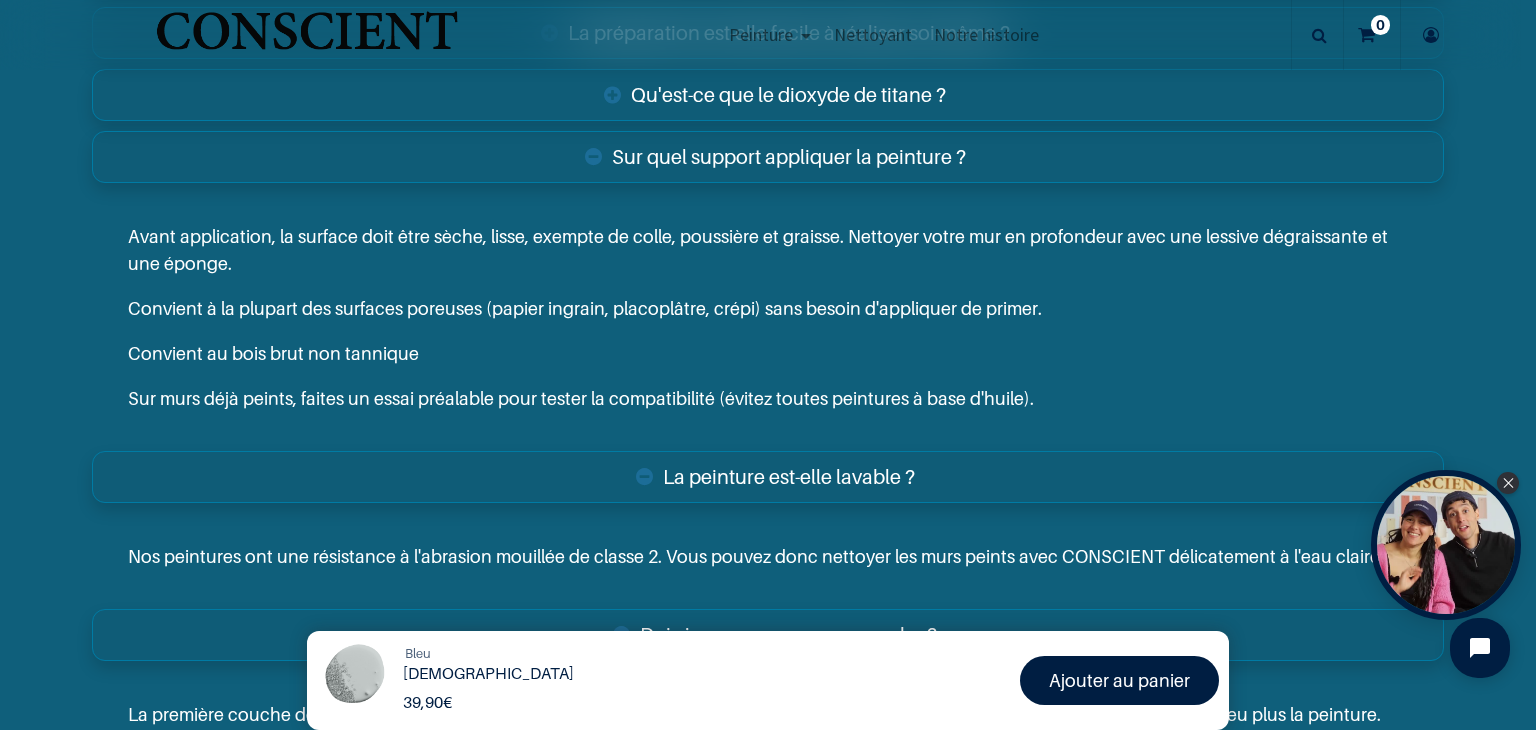 click on "Qu'est-ce que le dioxyde de titane ?" at bounding box center (768, 95) 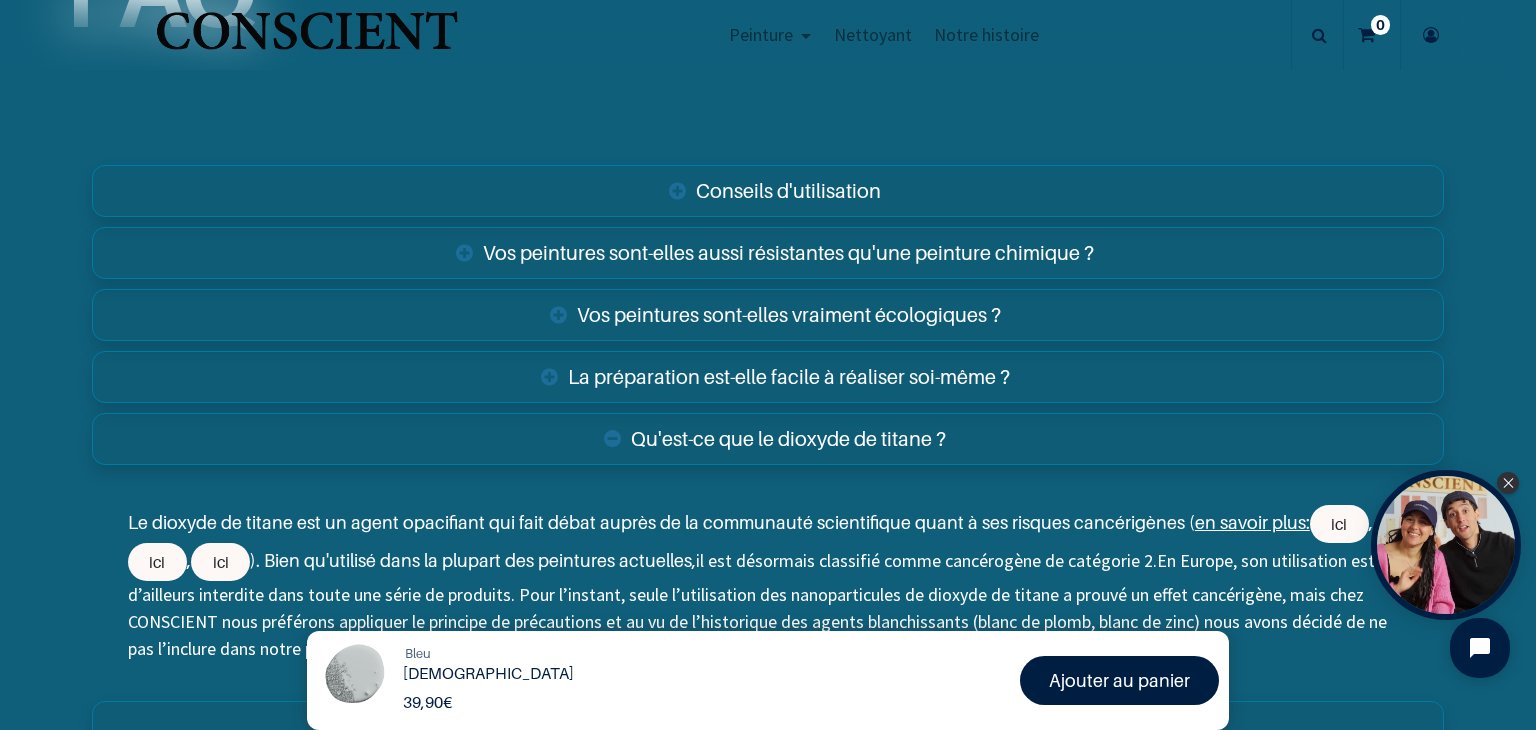 scroll, scrollTop: 3146, scrollLeft: 0, axis: vertical 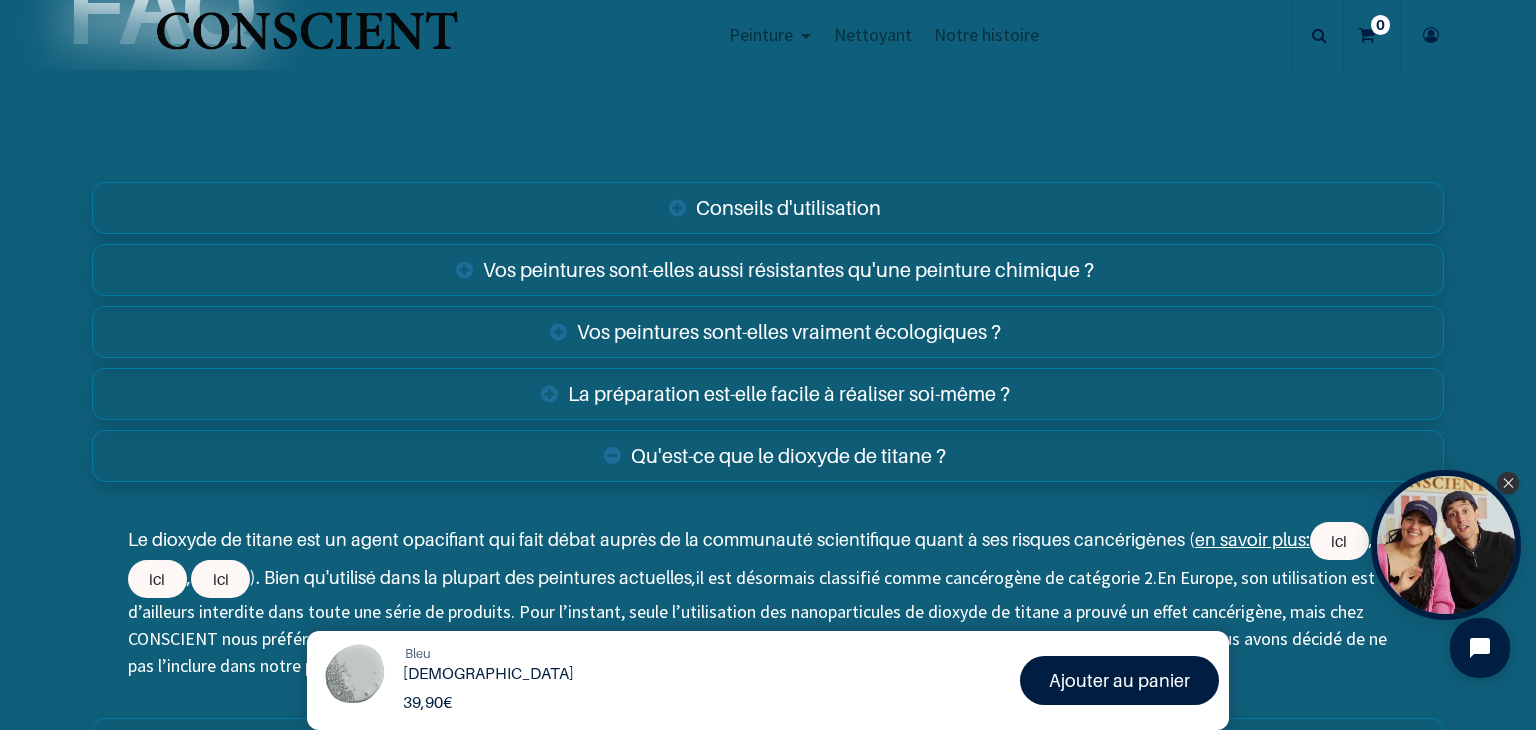click on "La préparation est-elle facile à réaliser soi-même ?" at bounding box center (768, 394) 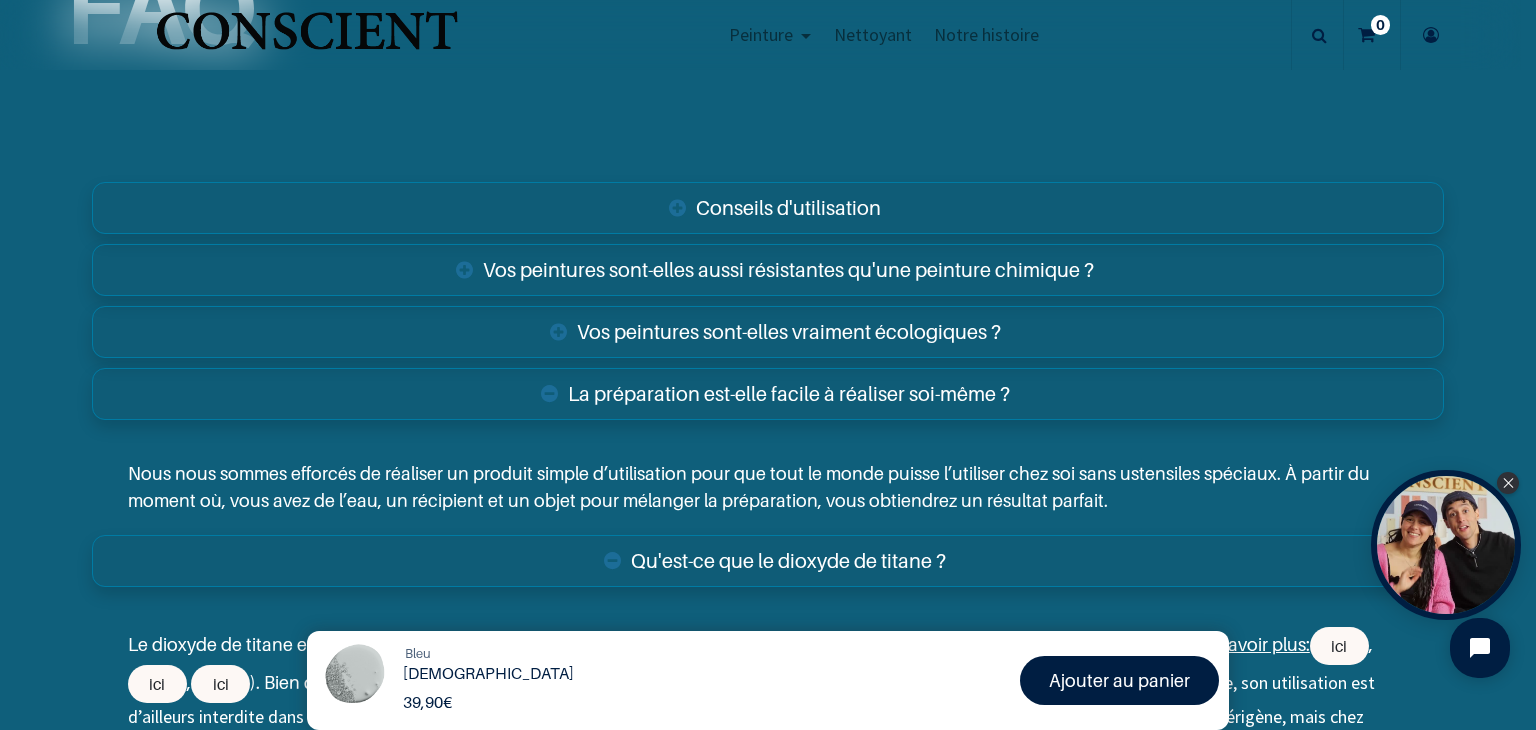 click on "Vos peintures sont-elles aussi résistantes qu'une peinture chimique ?" at bounding box center [768, 270] 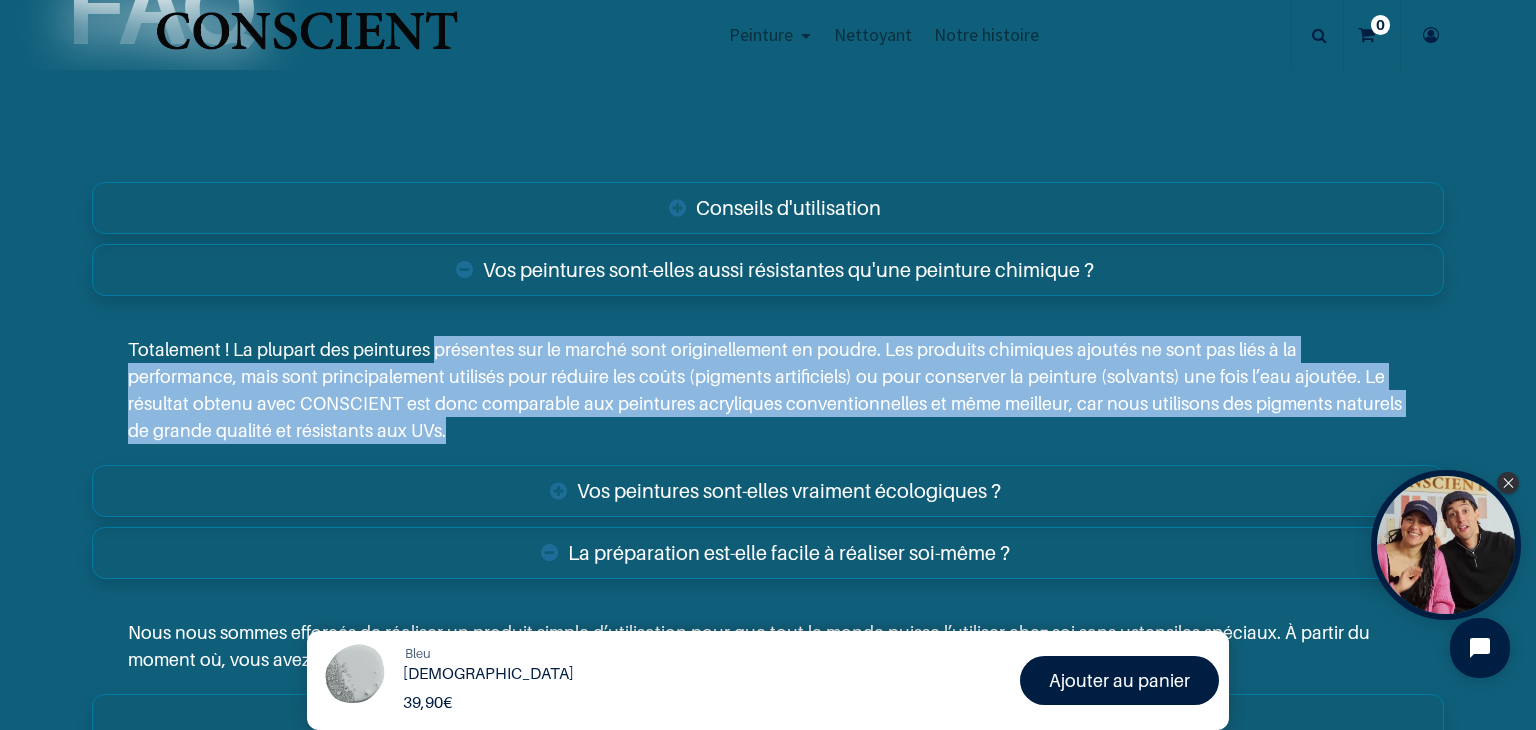 click on "Totalement ! La plupart des peintures présentes sur le marché sont originellement en poudre. Les produits chimiques ajoutés ne sont pas liés à la performance, mais sont principalement utilisés pour réduire les coûts (pigments artificiels) ou pour conserver la peinture (solvants) une fois l’eau ajoutée. Le résultat obtenu avec CONSCIENT est donc comparable aux peintures acryliques conventionnelles et même meilleur, car nous utilisons des pigments naturels de grande qualité et résistants aux UVs." at bounding box center [768, 390] 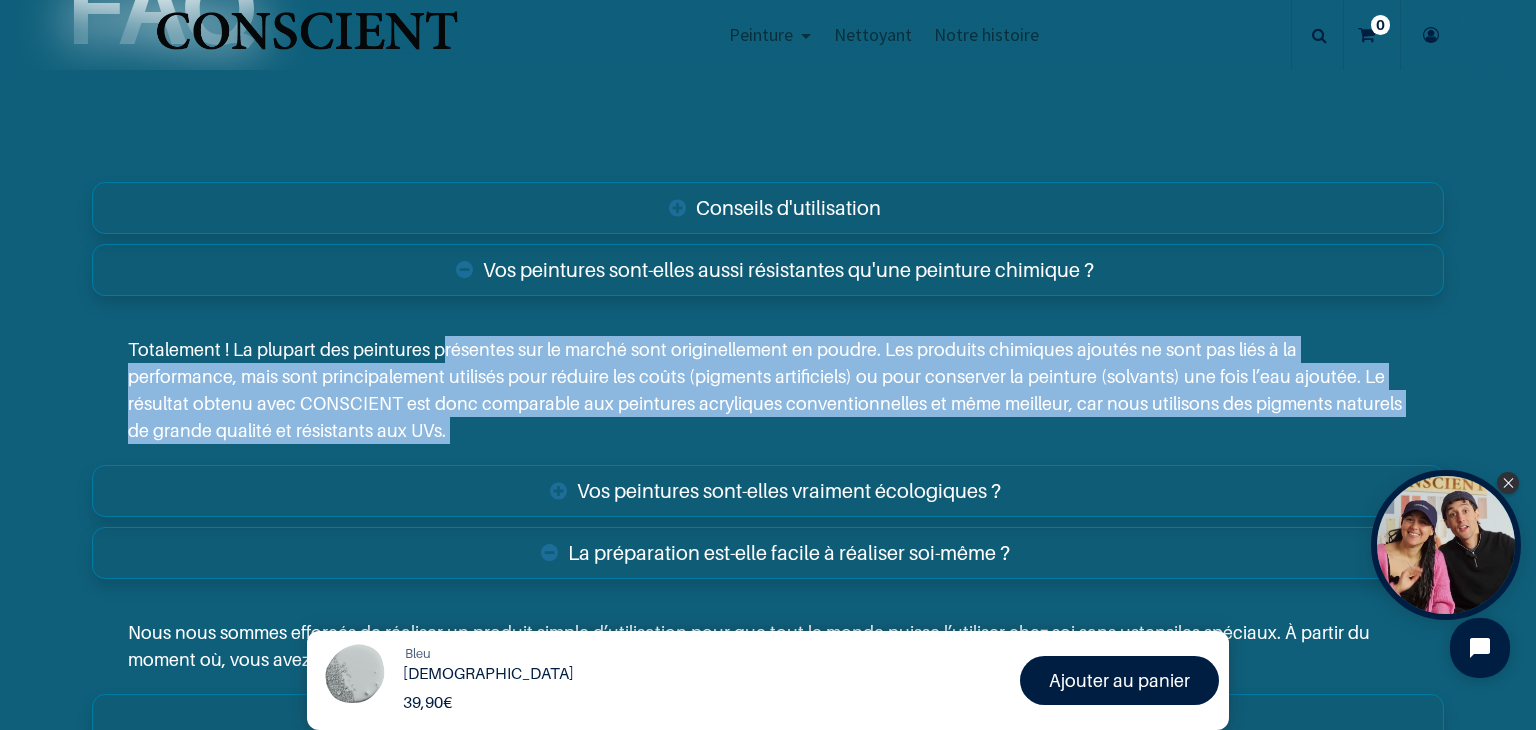 drag, startPoint x: 443, startPoint y: 350, endPoint x: 542, endPoint y: 484, distance: 166.60432 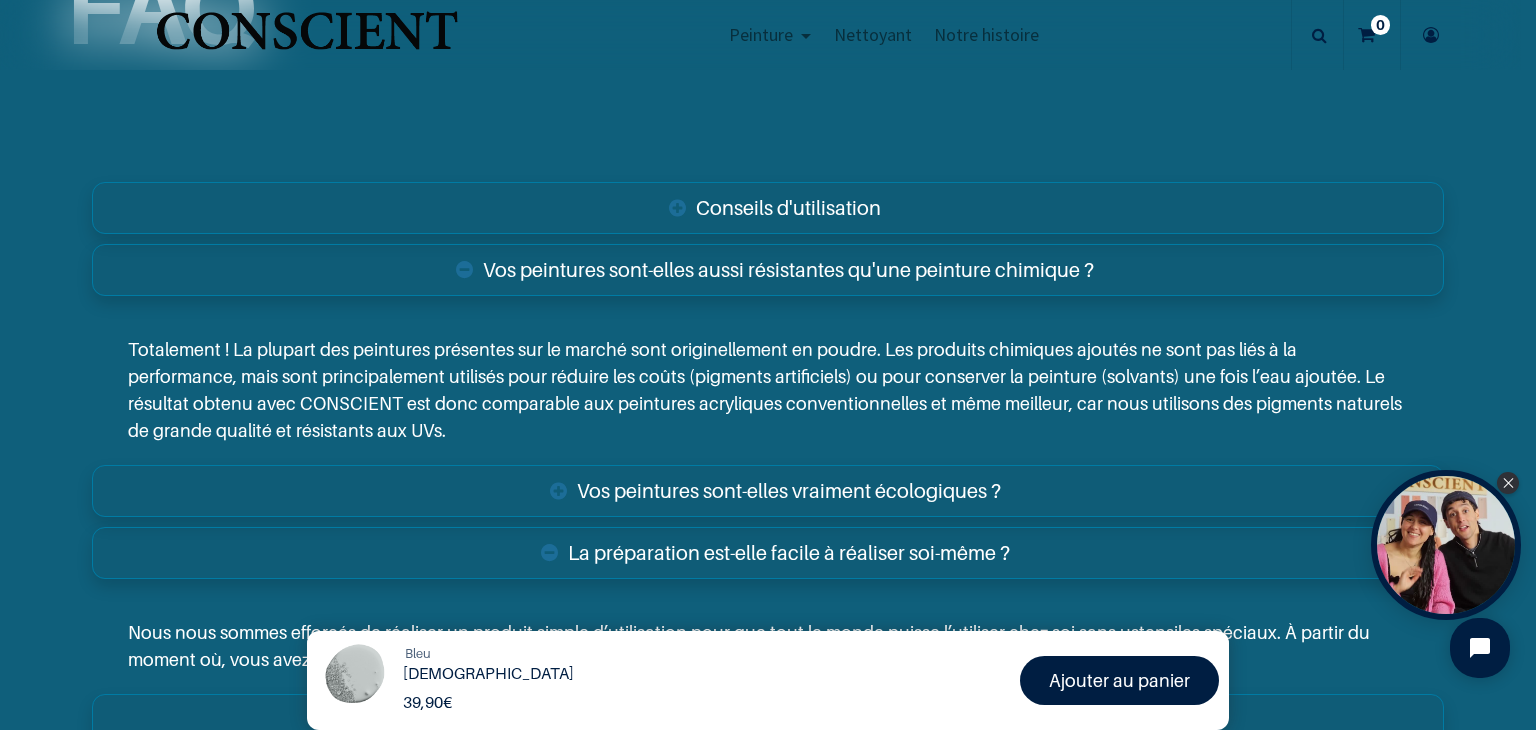click on "Conseils d'utilisation" at bounding box center [768, 208] 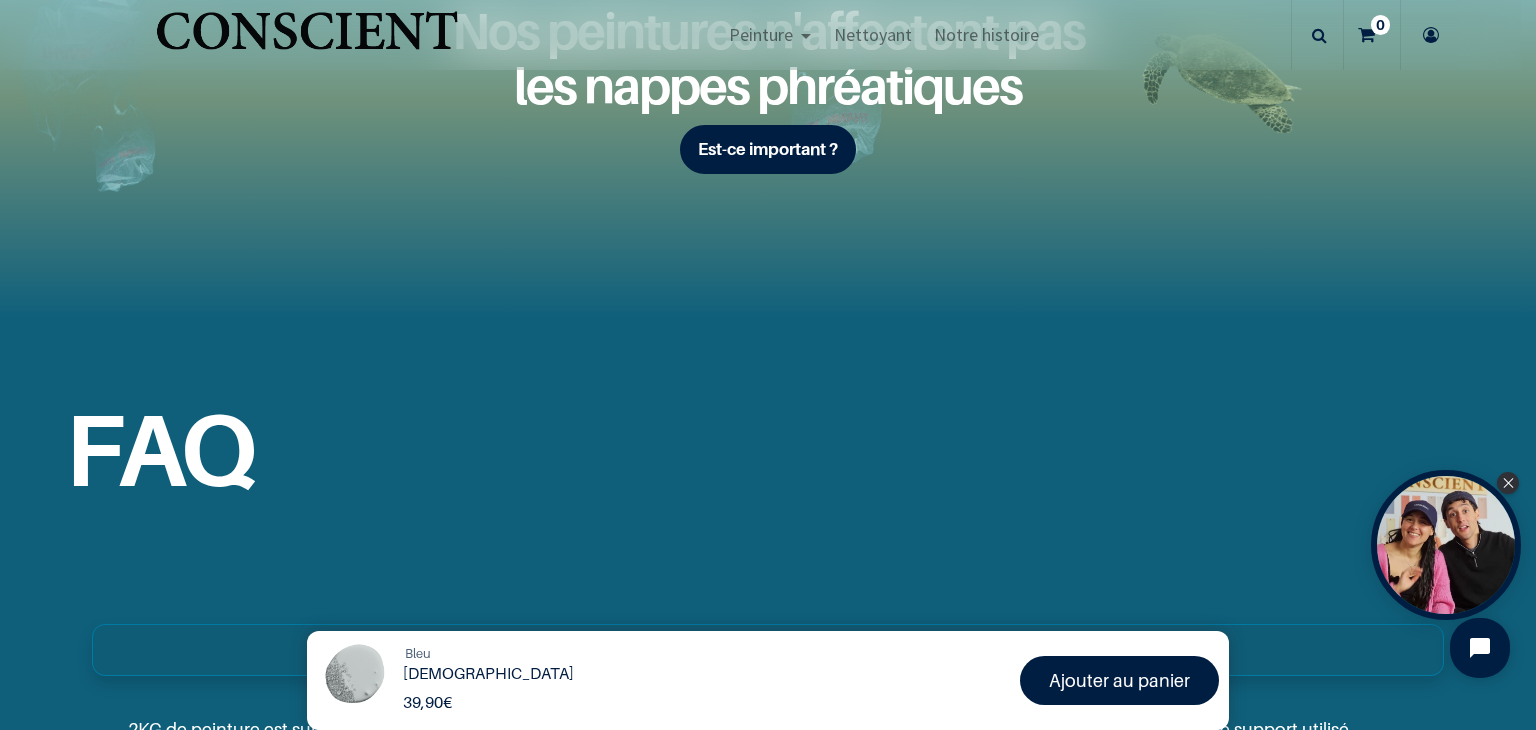 scroll, scrollTop: 2700, scrollLeft: 0, axis: vertical 